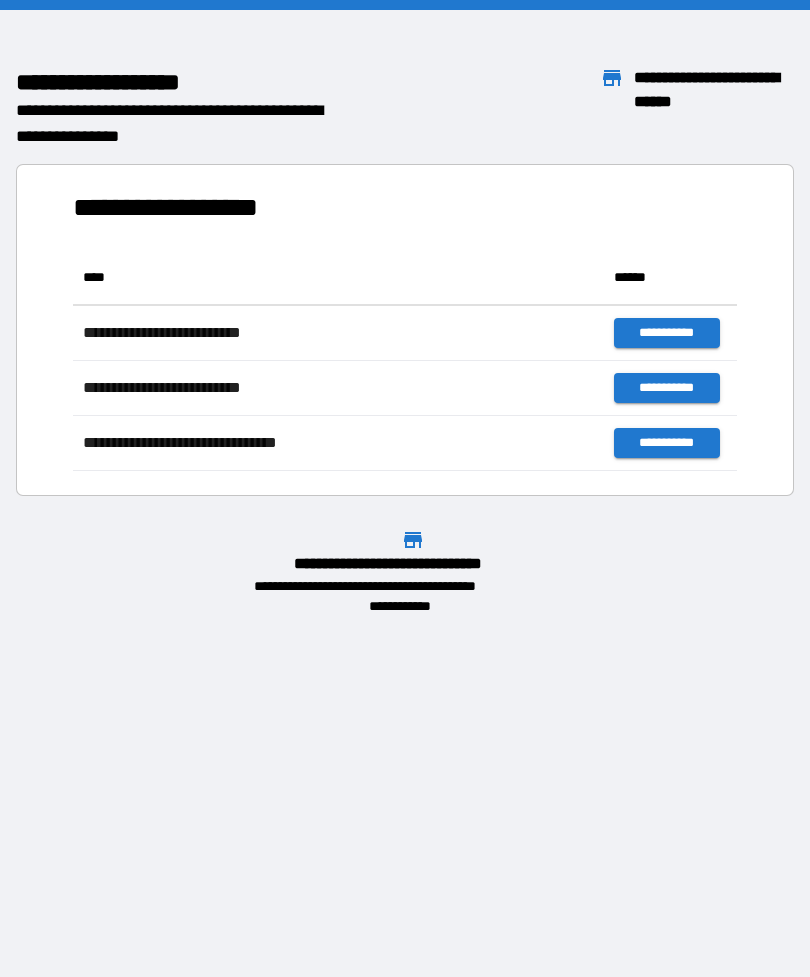 scroll, scrollTop: 0, scrollLeft: 0, axis: both 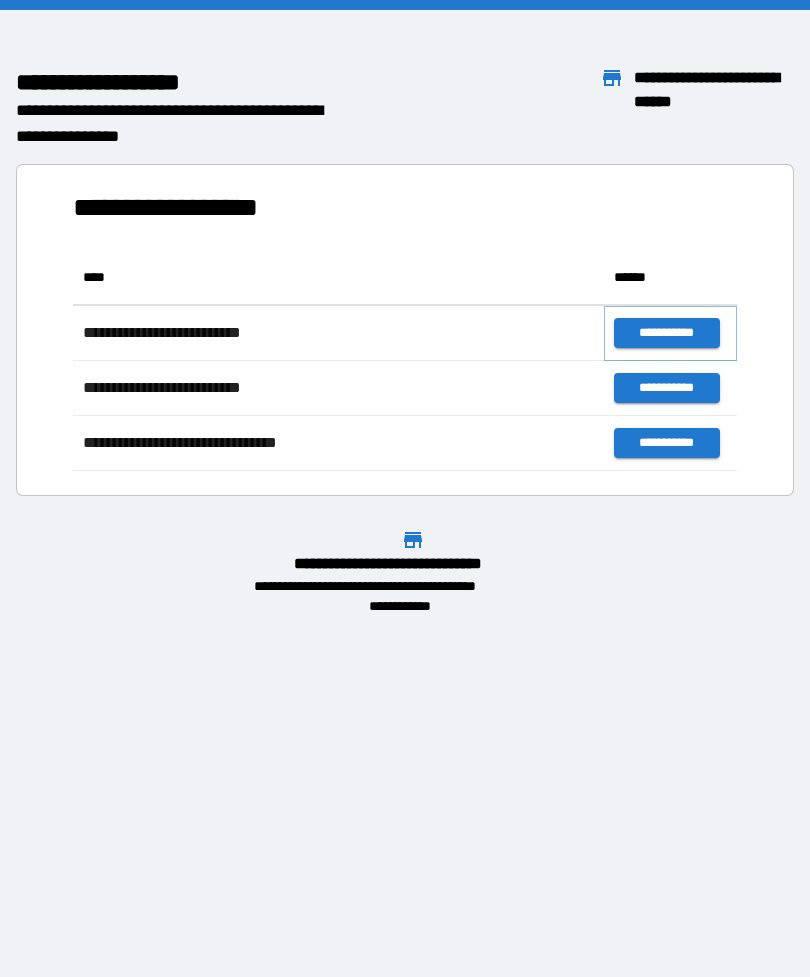 click on "**********" at bounding box center [666, 333] 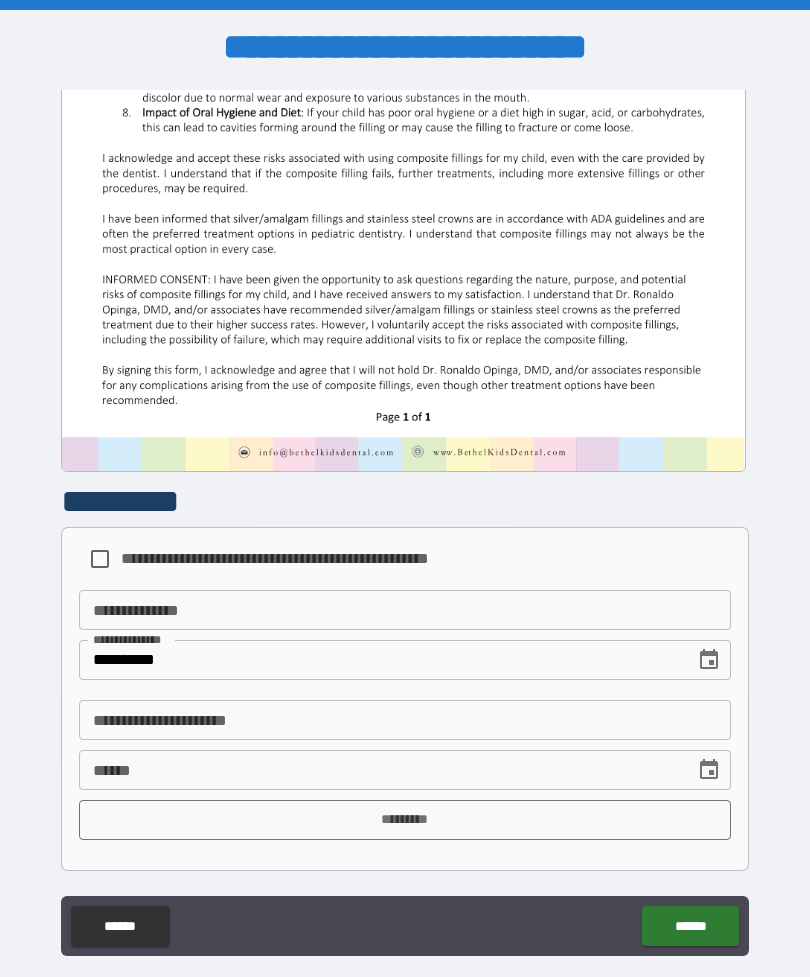 scroll, scrollTop: 535, scrollLeft: 0, axis: vertical 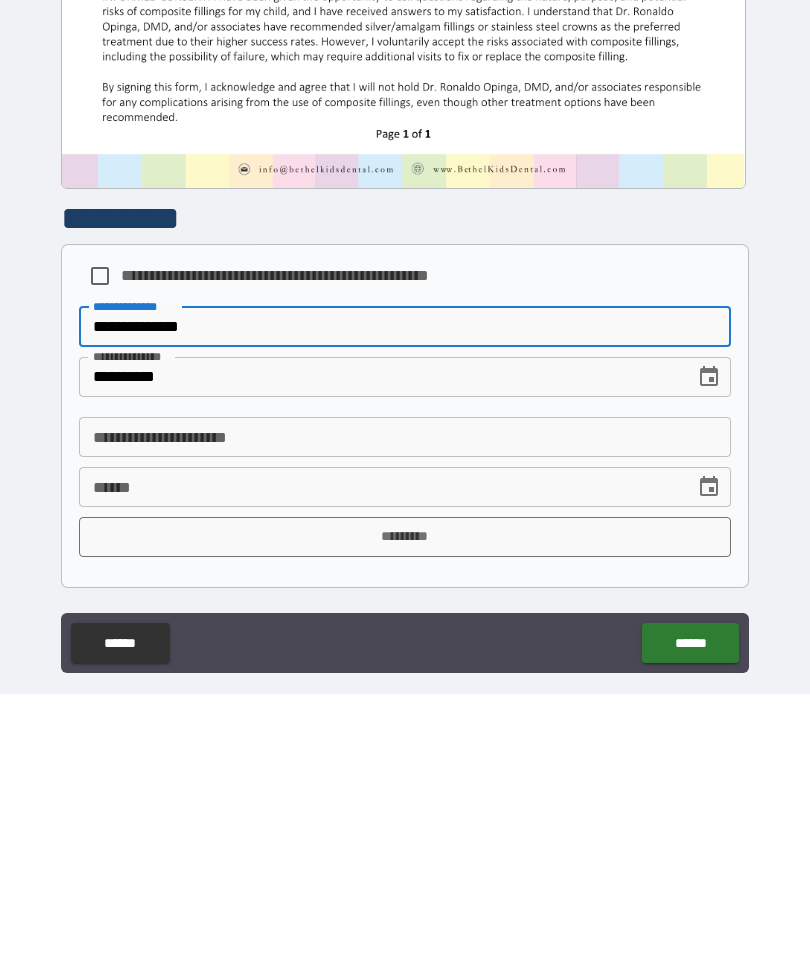 type on "**********" 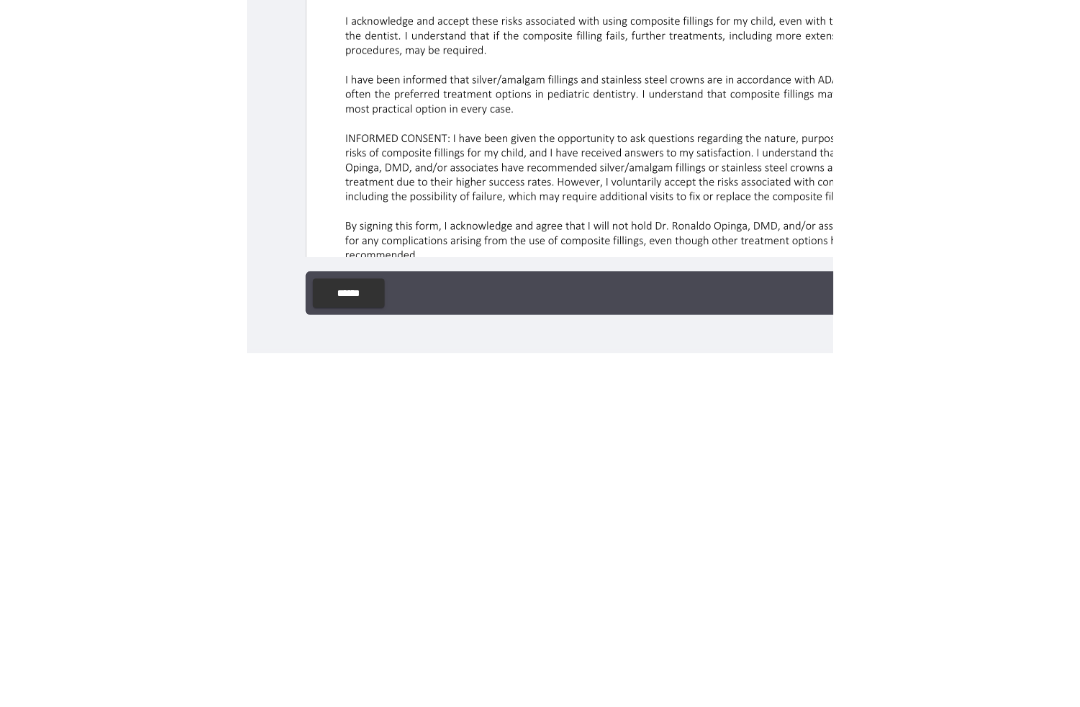 scroll, scrollTop: 64, scrollLeft: 0, axis: vertical 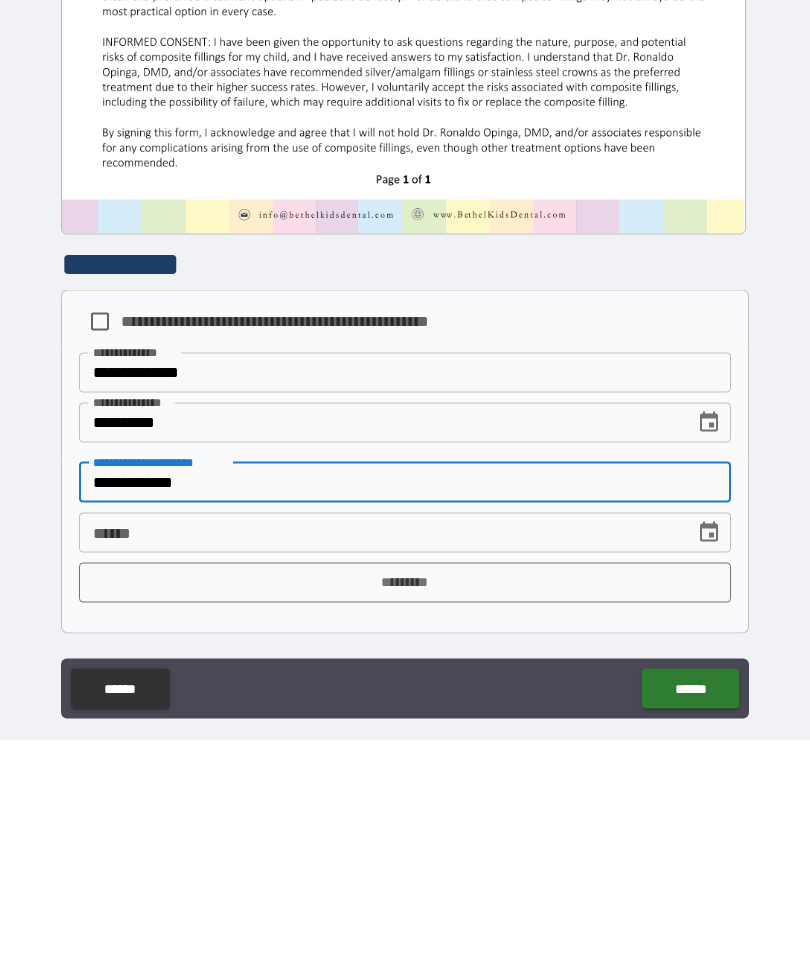 type on "**********" 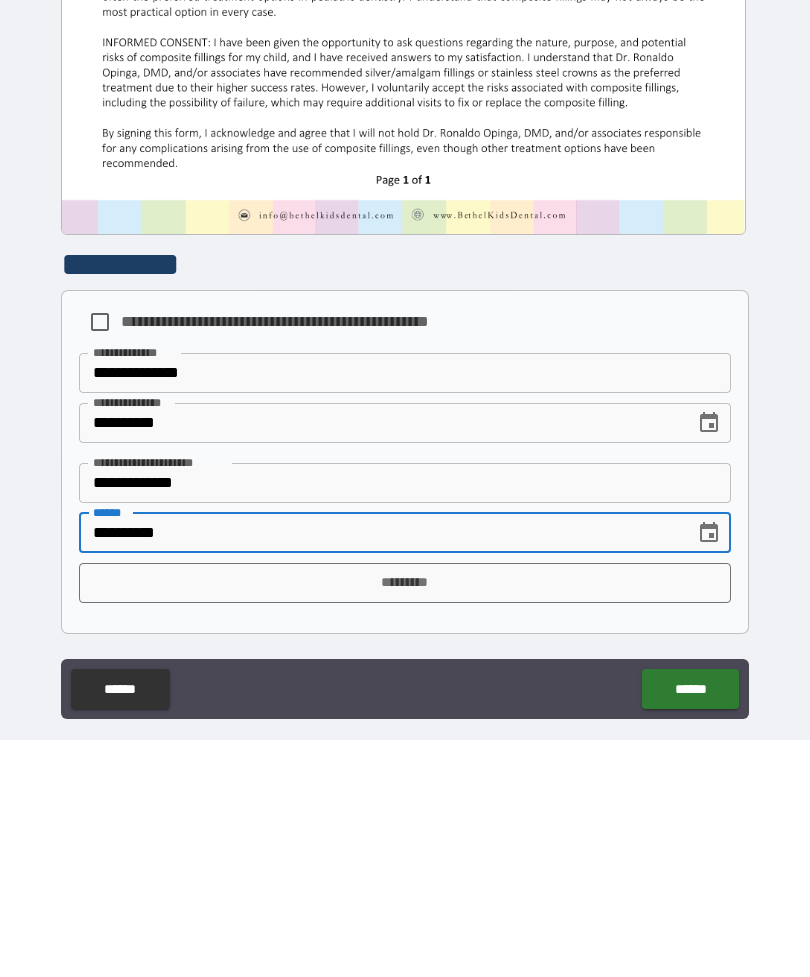 type on "**********" 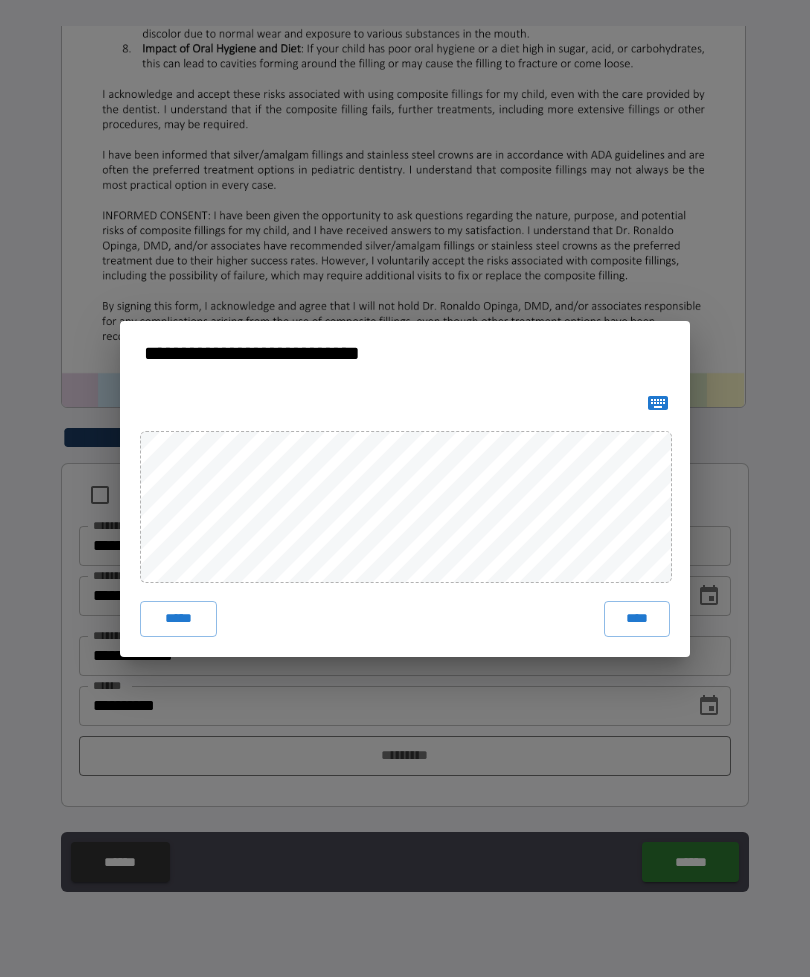 click on "****" at bounding box center (637, 619) 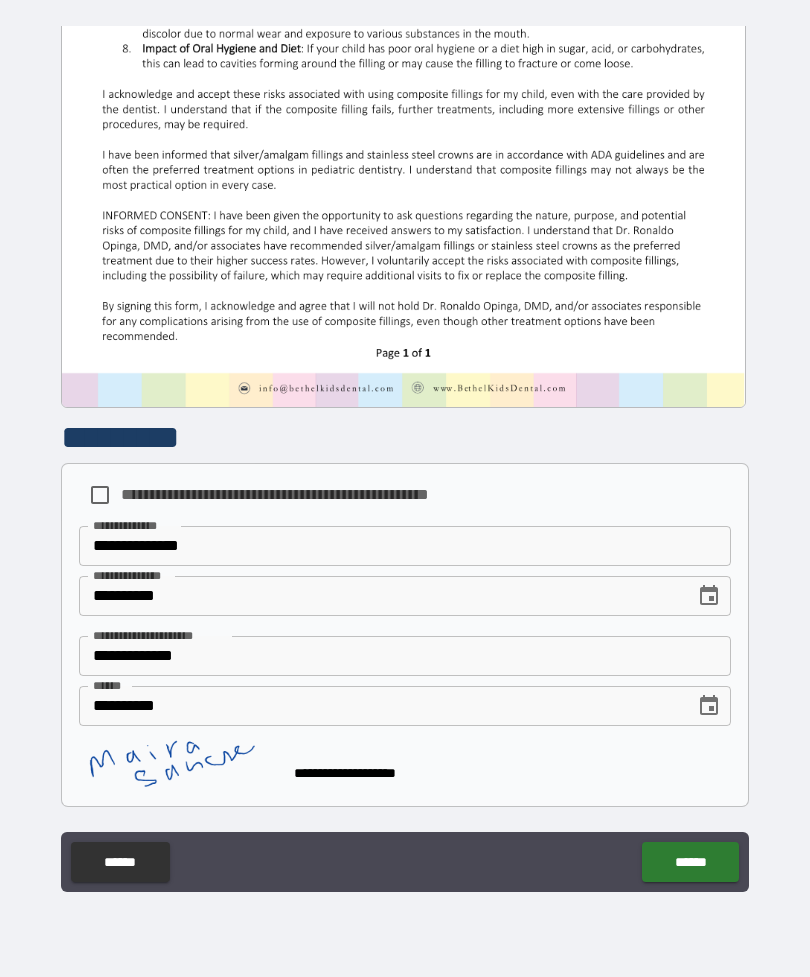 scroll, scrollTop: 525, scrollLeft: 0, axis: vertical 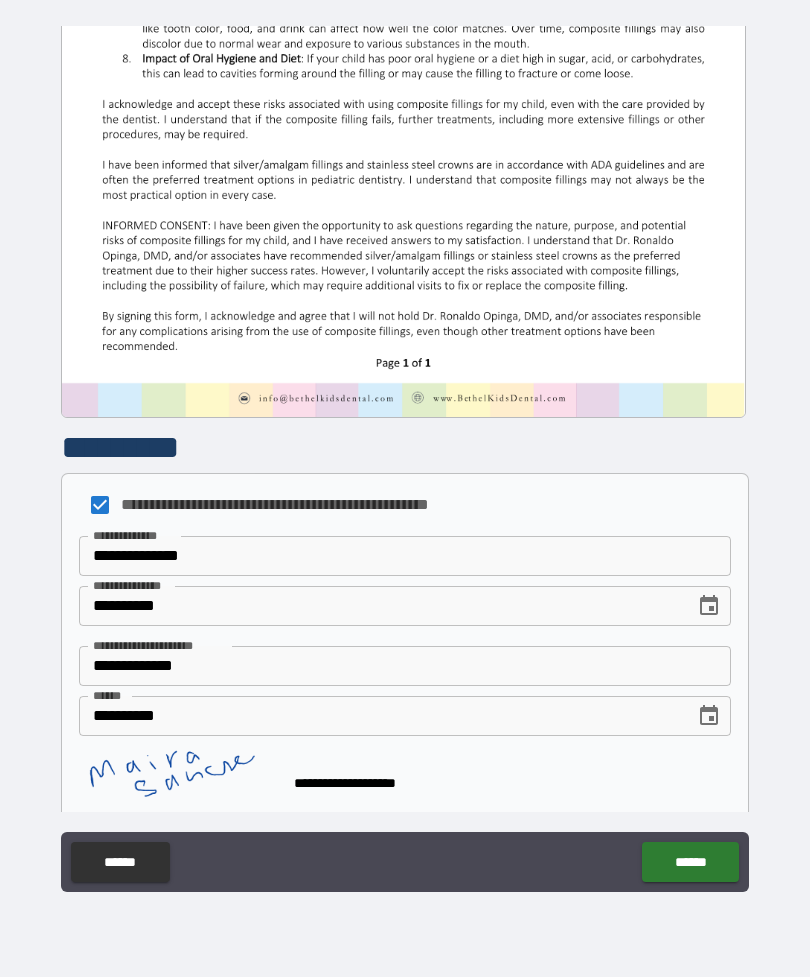click on "******" at bounding box center [690, 862] 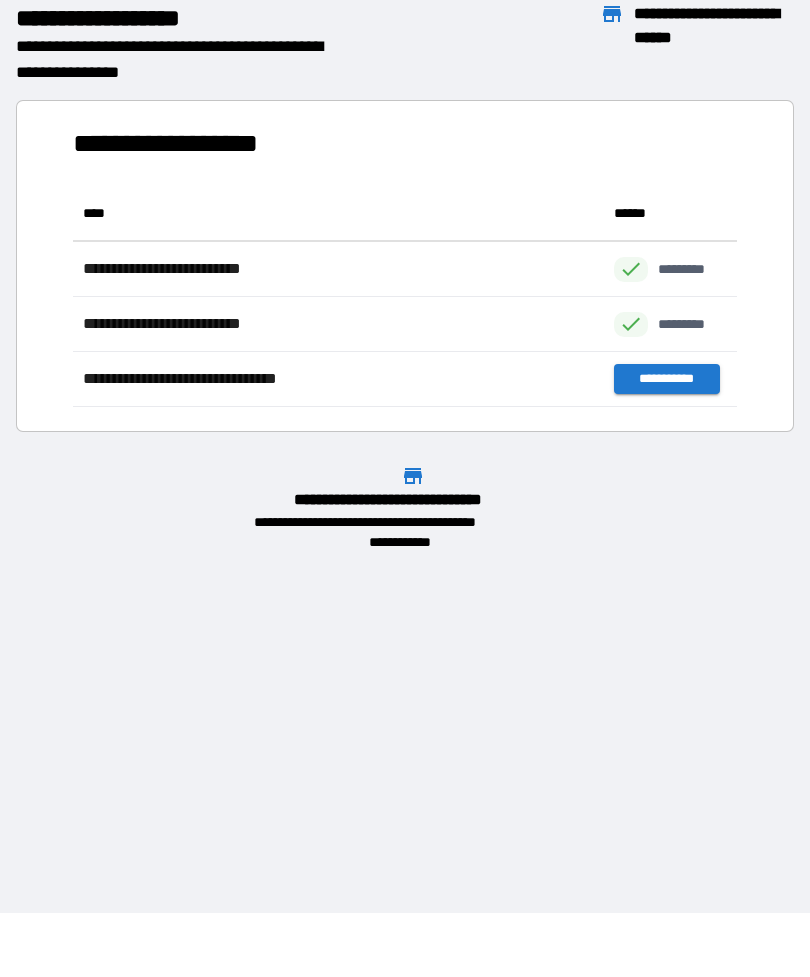 scroll, scrollTop: 1, scrollLeft: 1, axis: both 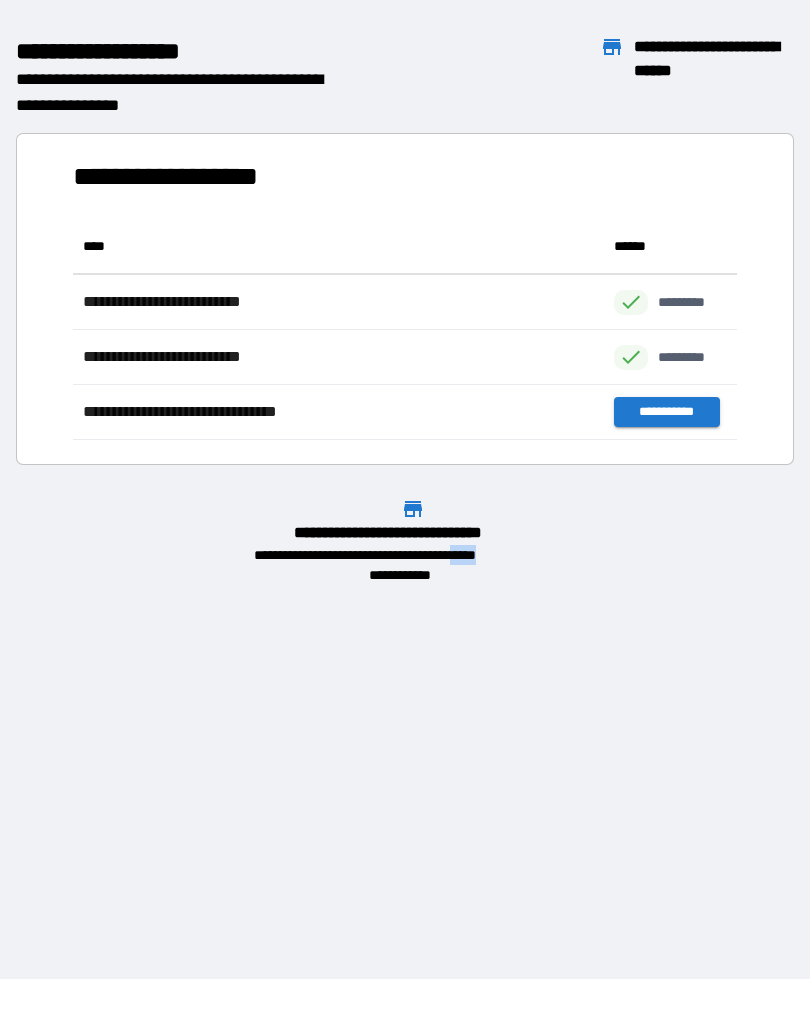 click on "**********" at bounding box center [405, 474] 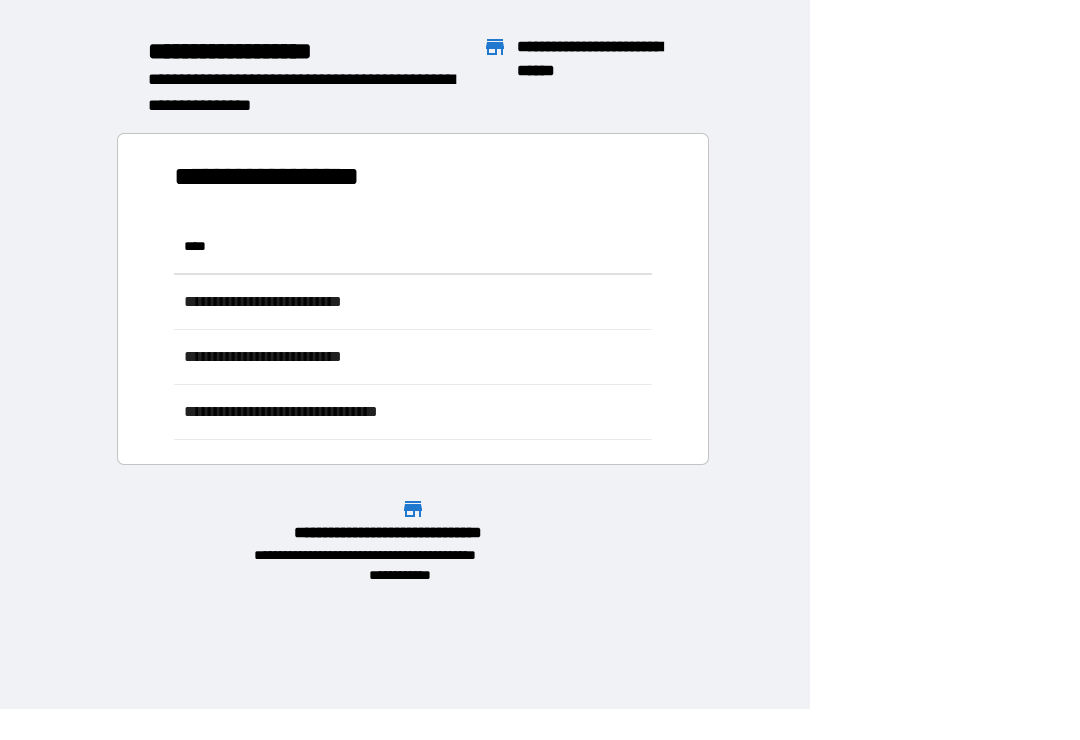 scroll, scrollTop: 1, scrollLeft: 1, axis: both 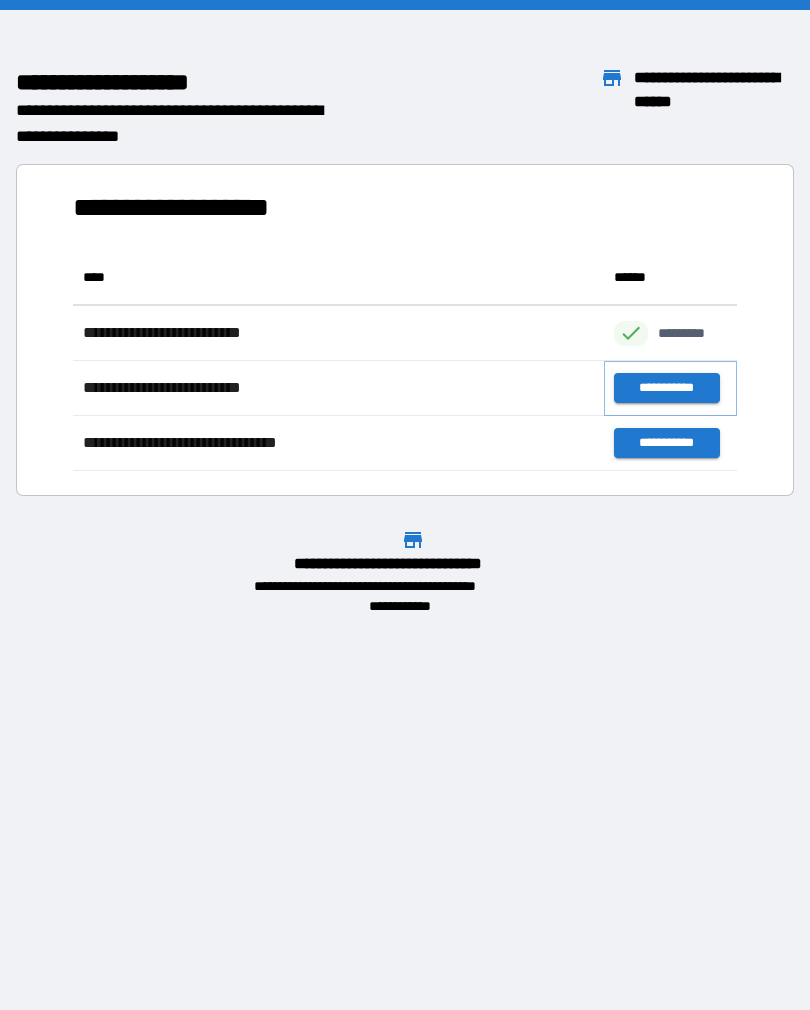 click on "**********" at bounding box center (666, 388) 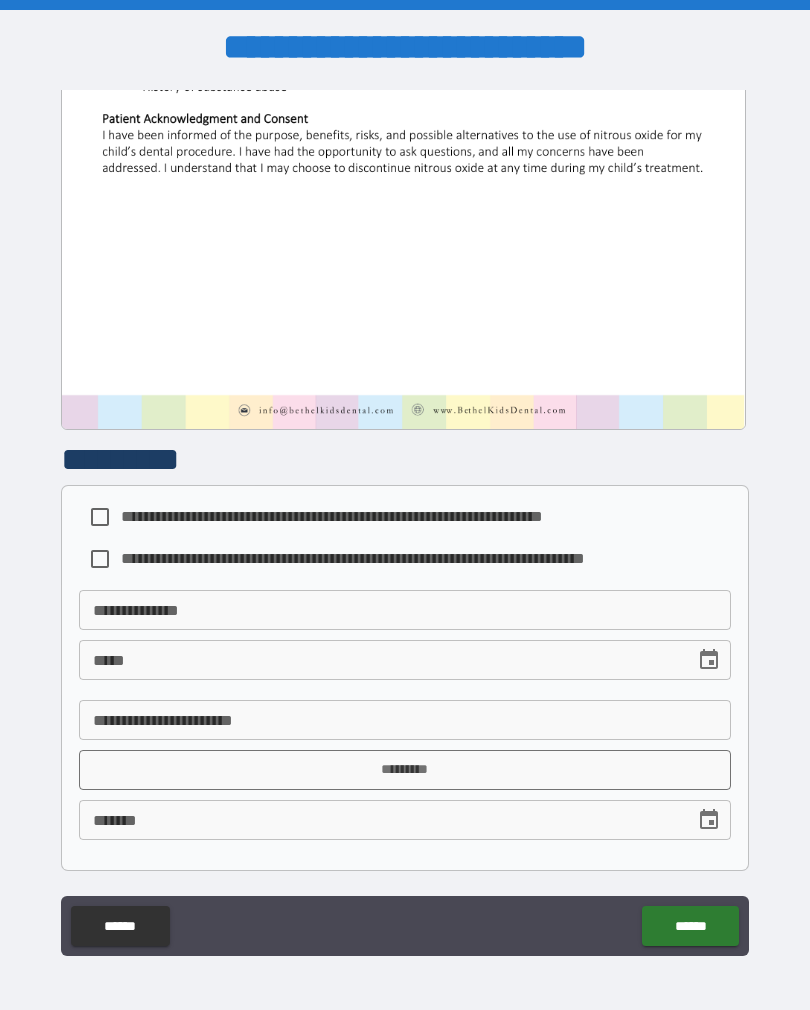 scroll, scrollTop: 577, scrollLeft: 0, axis: vertical 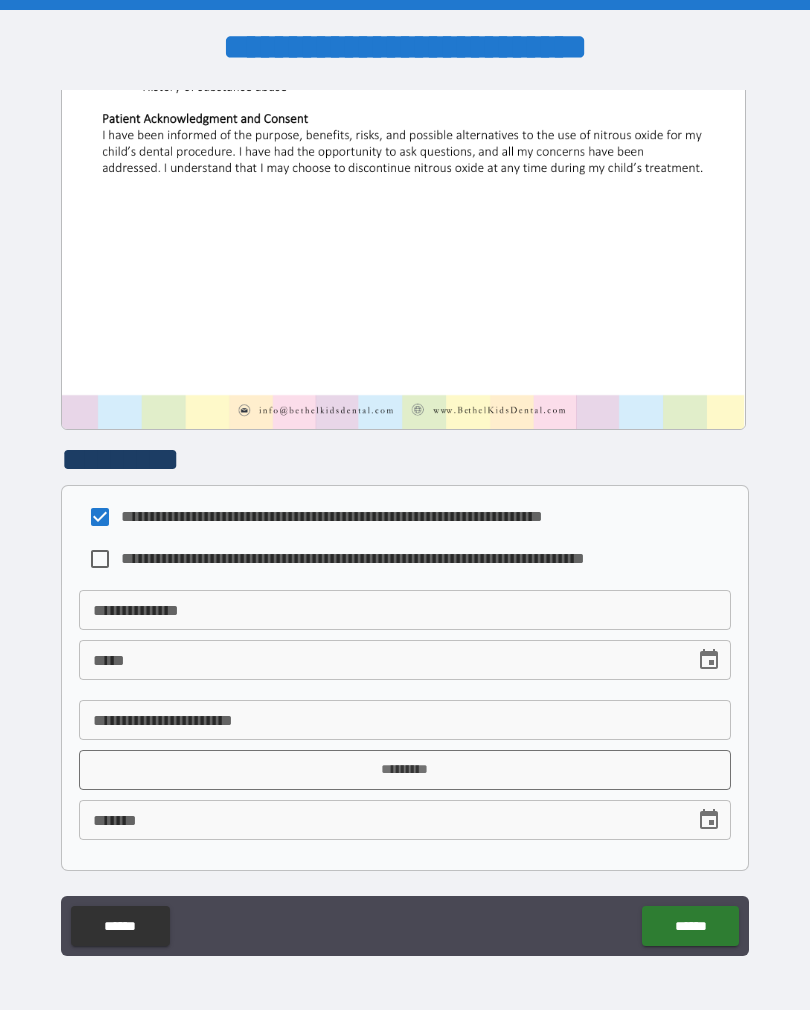 click on "**********" at bounding box center [405, 610] 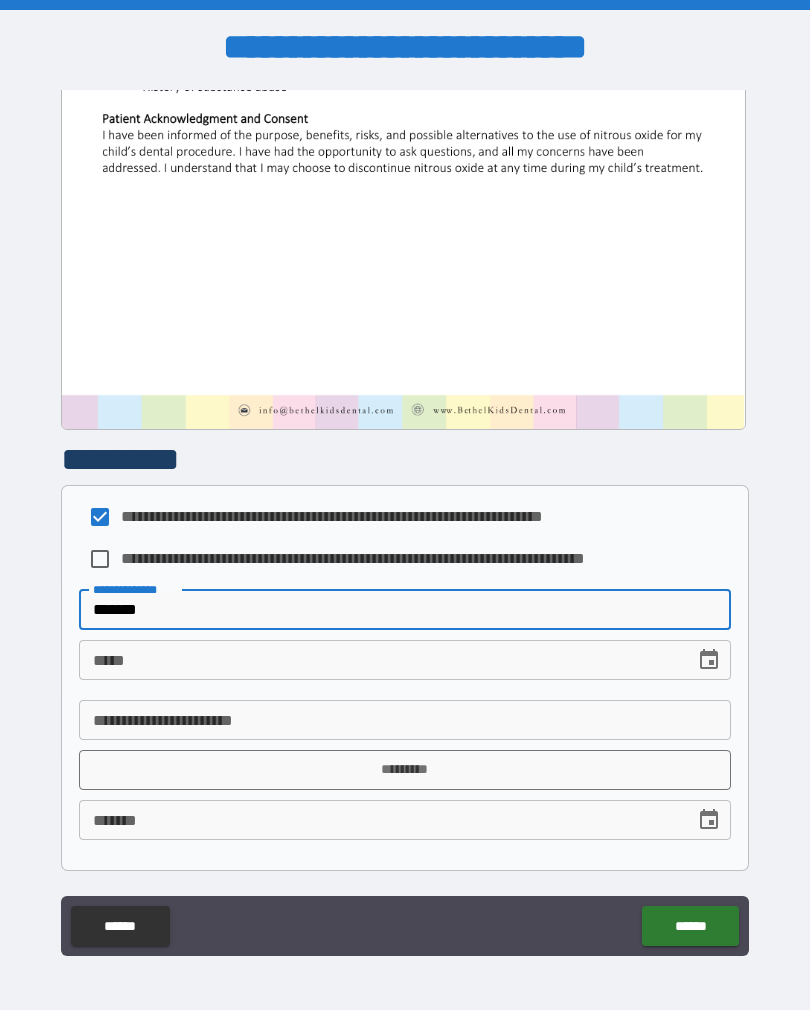 click on "*******" at bounding box center [405, 610] 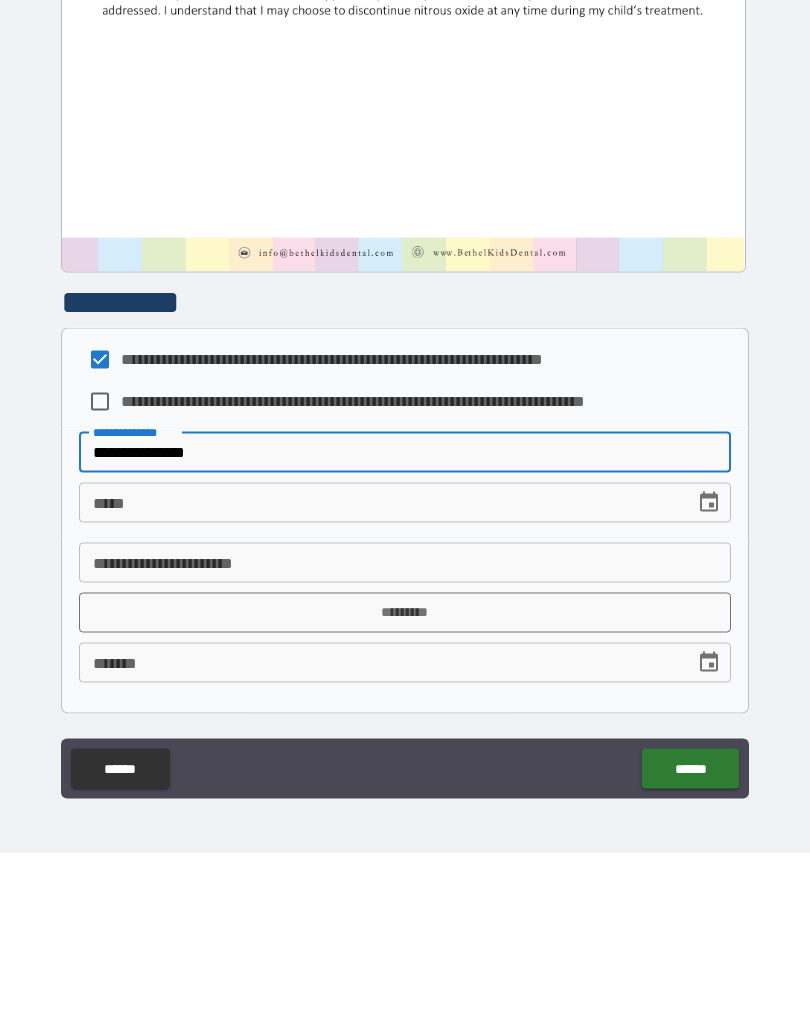 type on "**********" 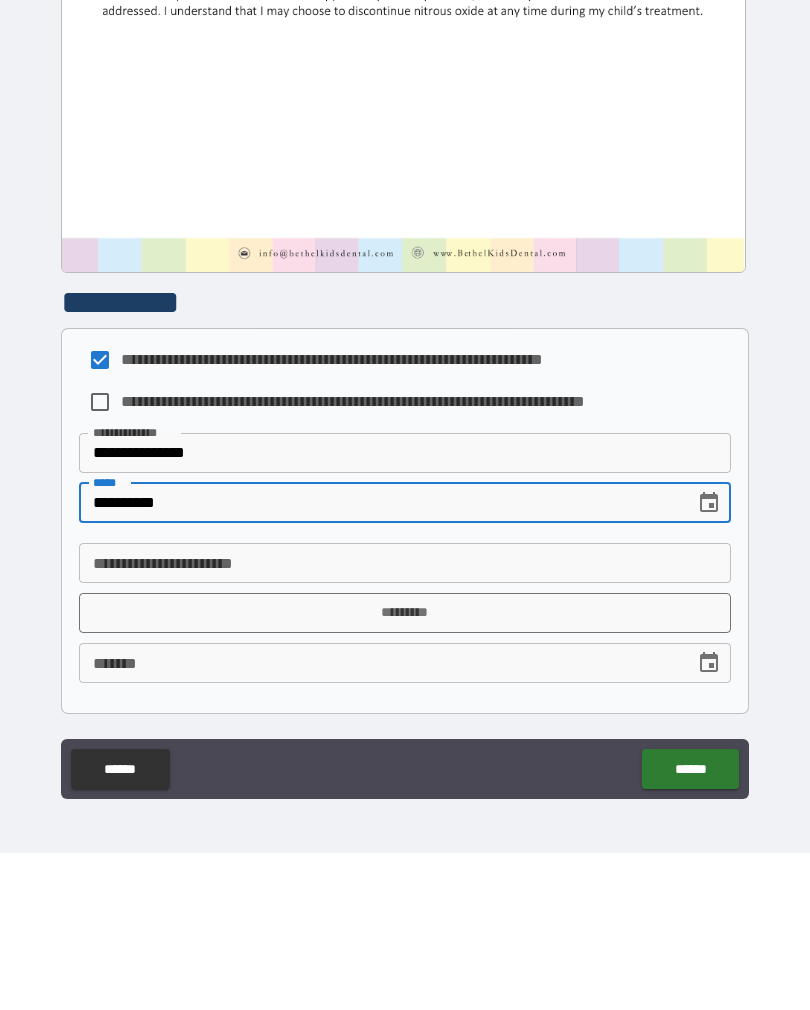 type on "**********" 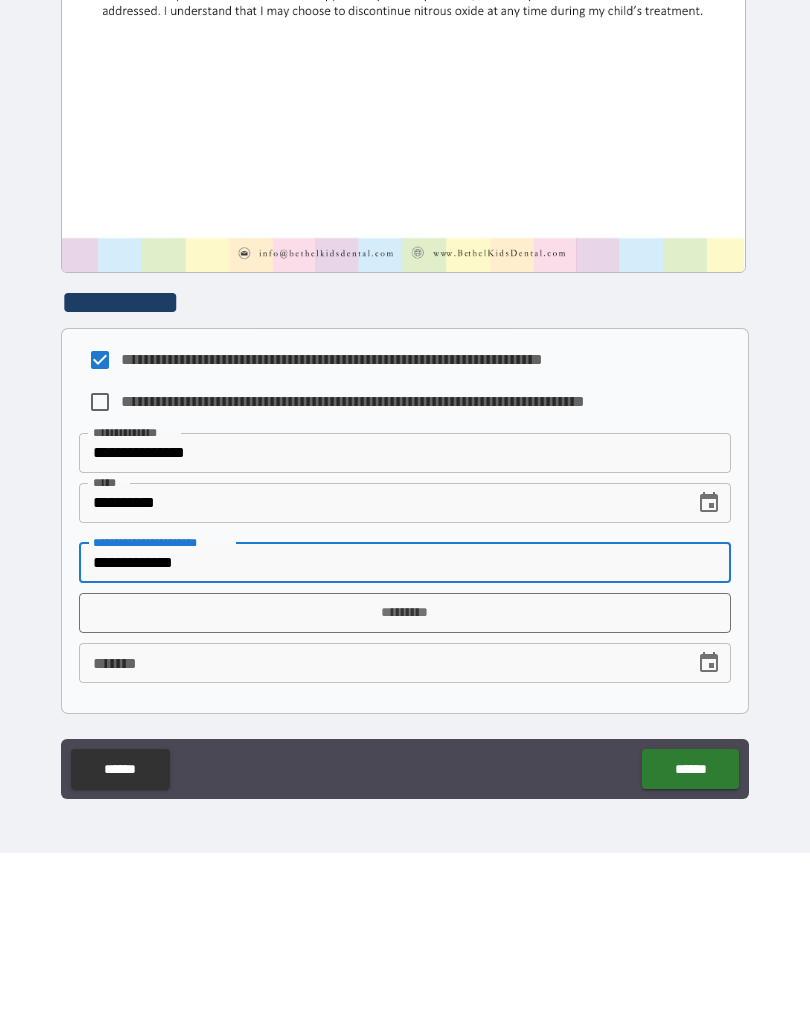 type on "**********" 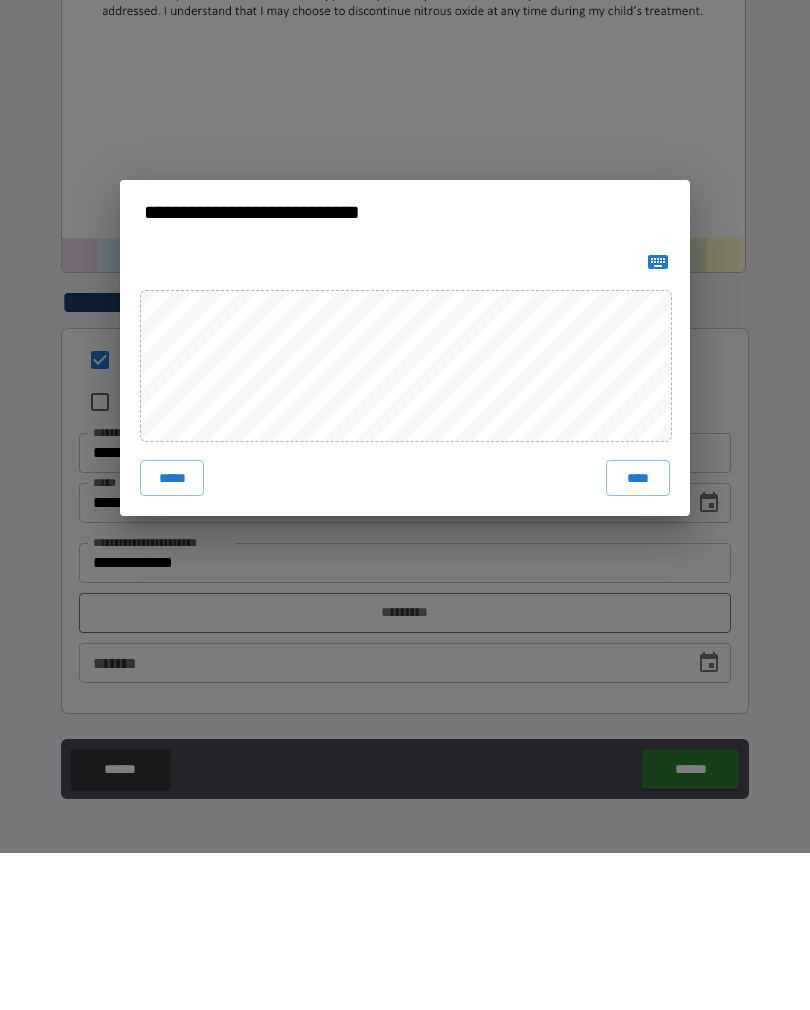 scroll, scrollTop: 31, scrollLeft: 0, axis: vertical 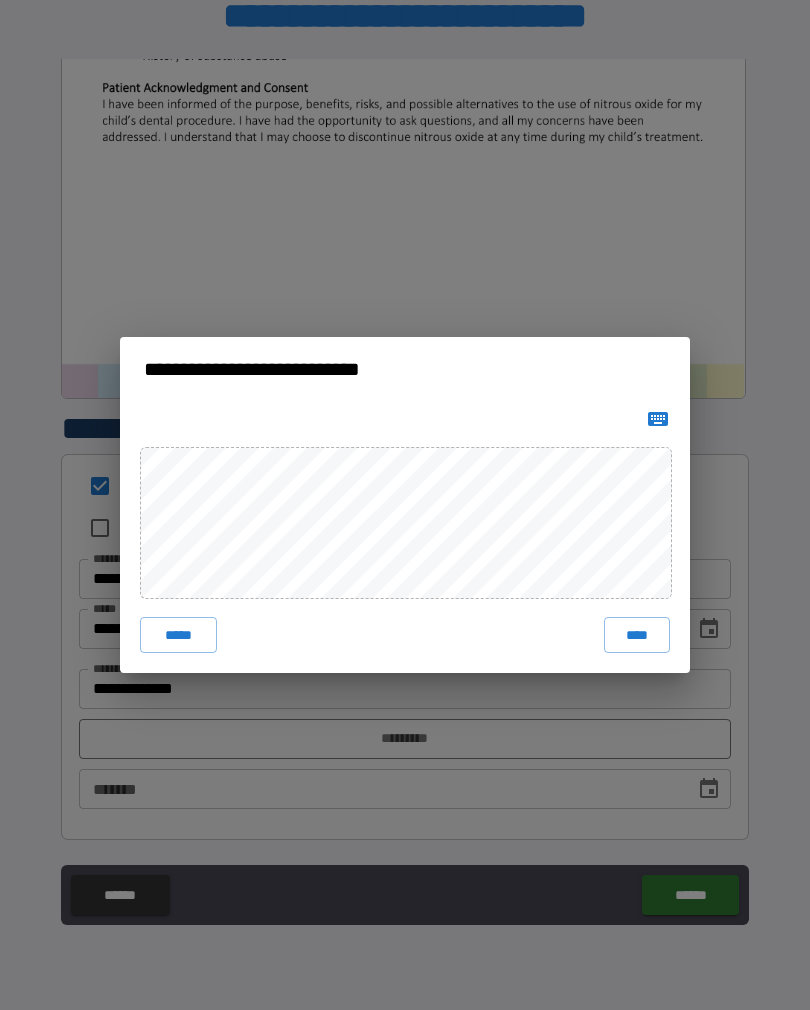 click on "****" at bounding box center (637, 635) 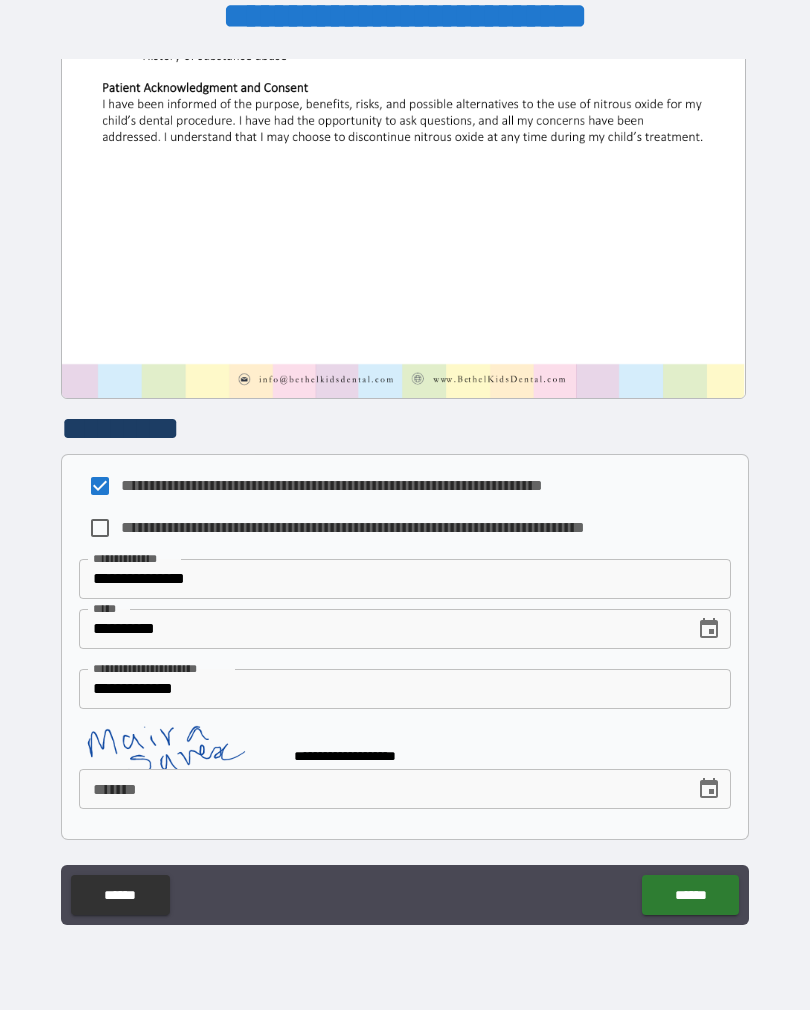 scroll, scrollTop: 567, scrollLeft: 0, axis: vertical 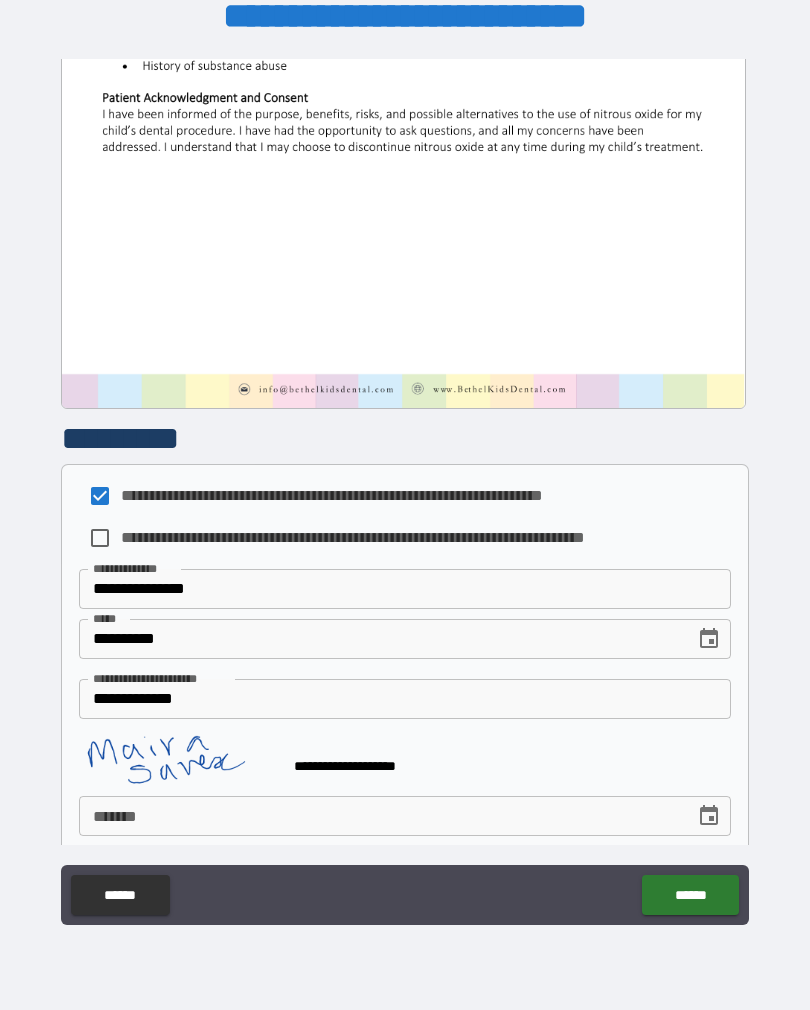 click 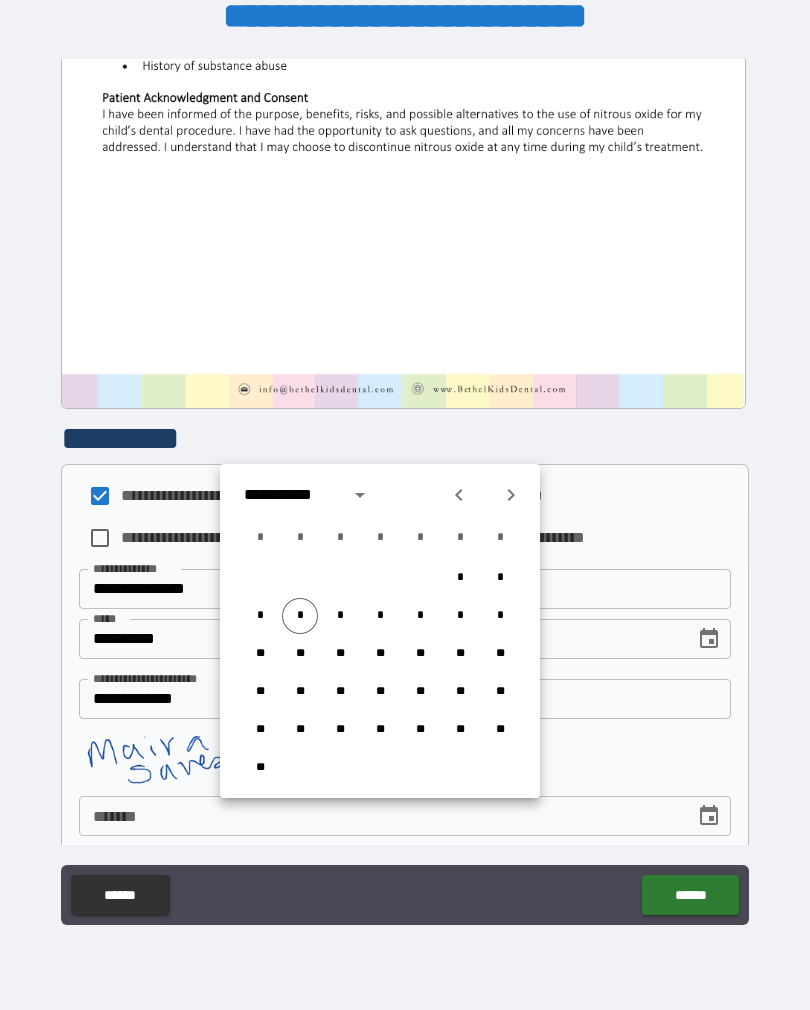 click on "*" at bounding box center (300, 616) 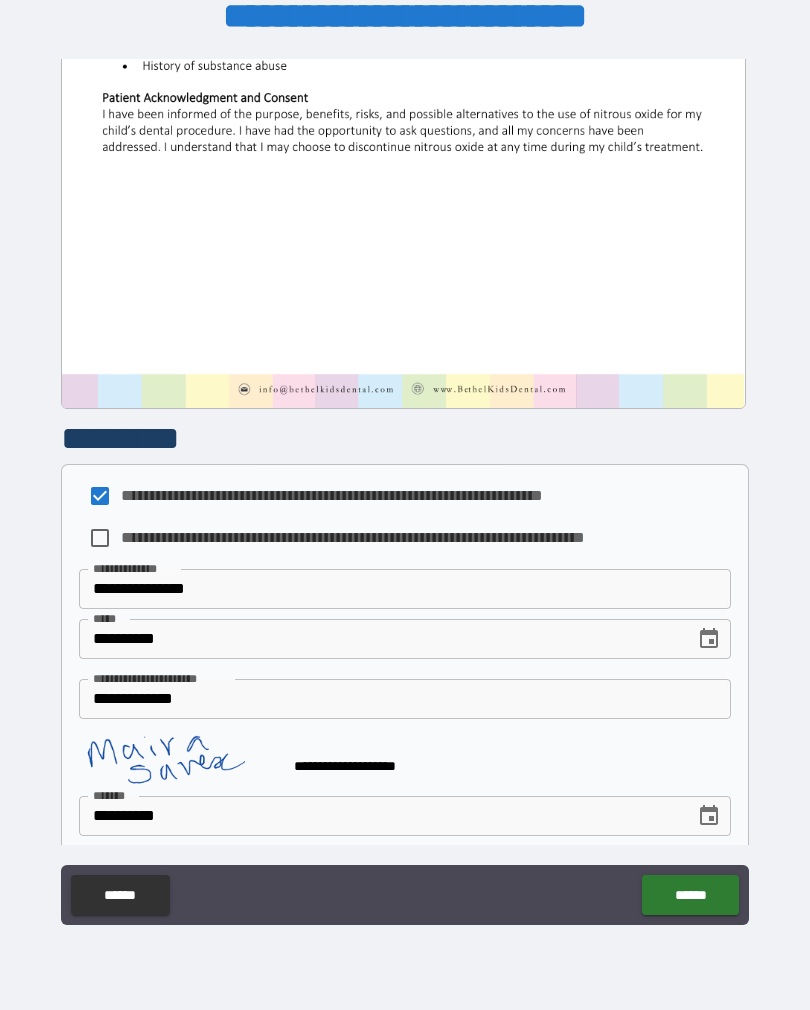 click on "******" at bounding box center (690, 895) 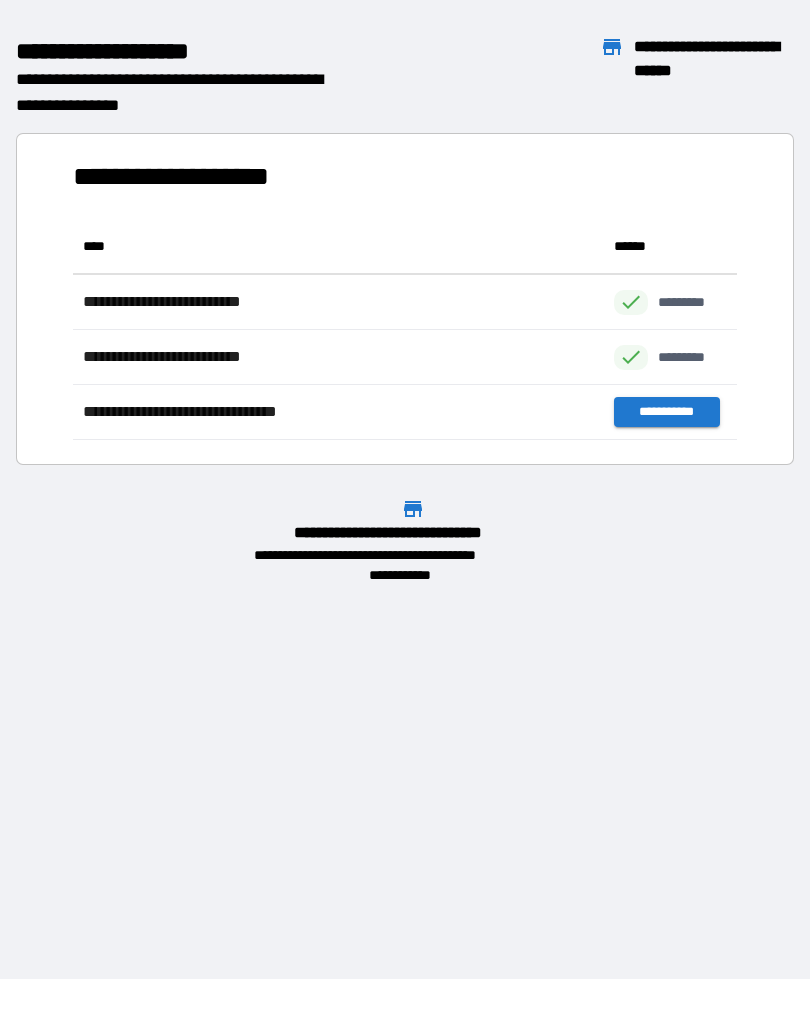 scroll, scrollTop: 221, scrollLeft: 664, axis: both 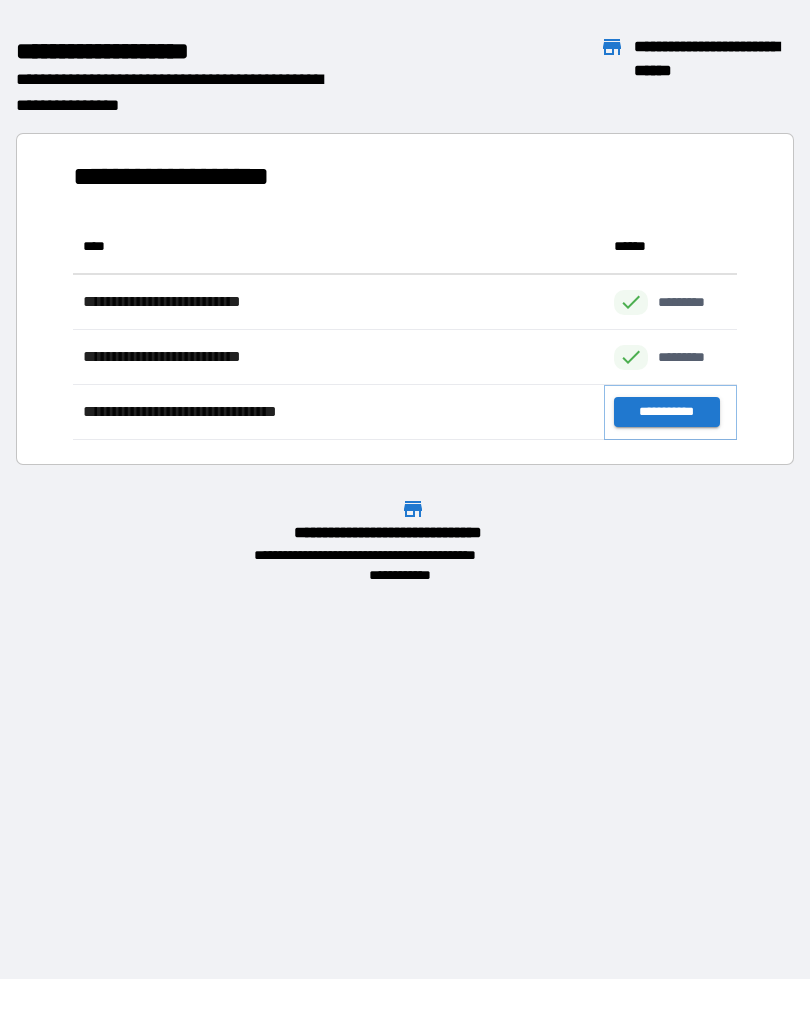 click on "**********" at bounding box center (666, 412) 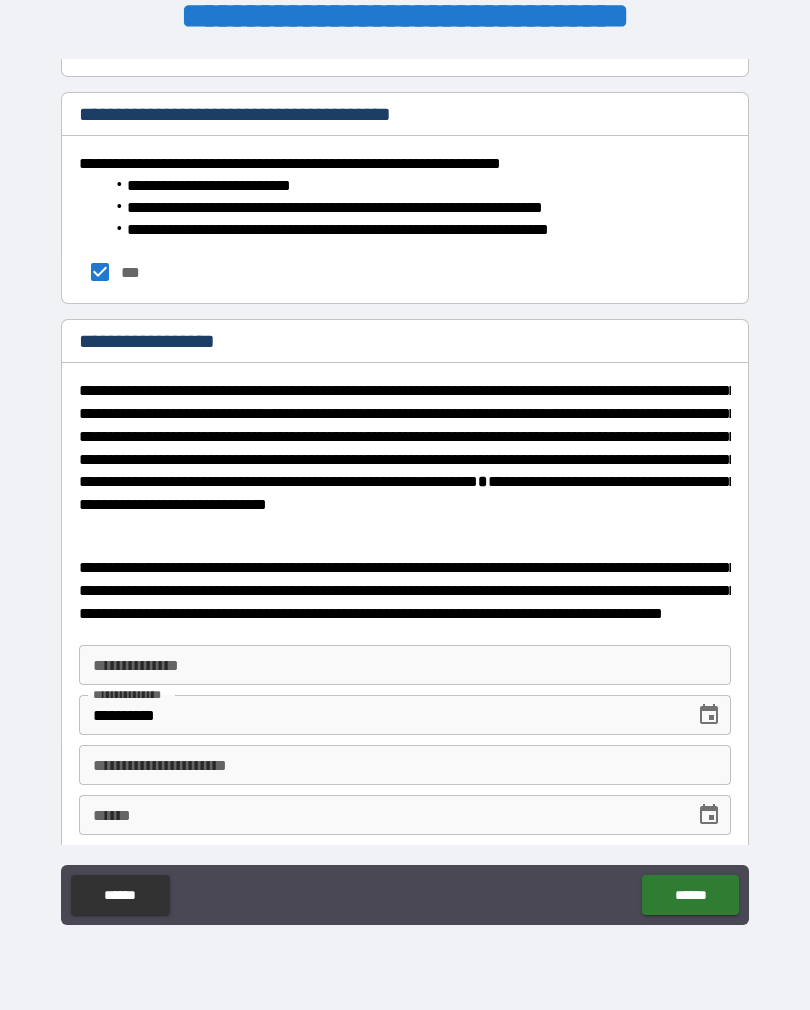 scroll, scrollTop: 3178, scrollLeft: 0, axis: vertical 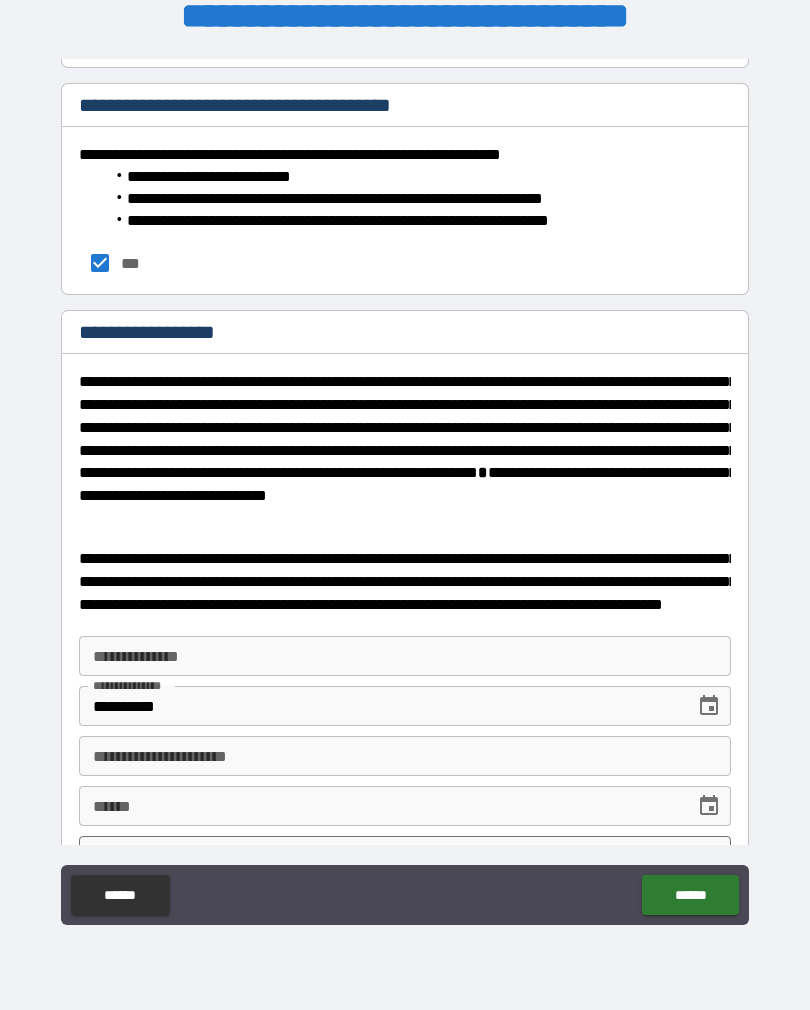 click on "**********" at bounding box center (405, 656) 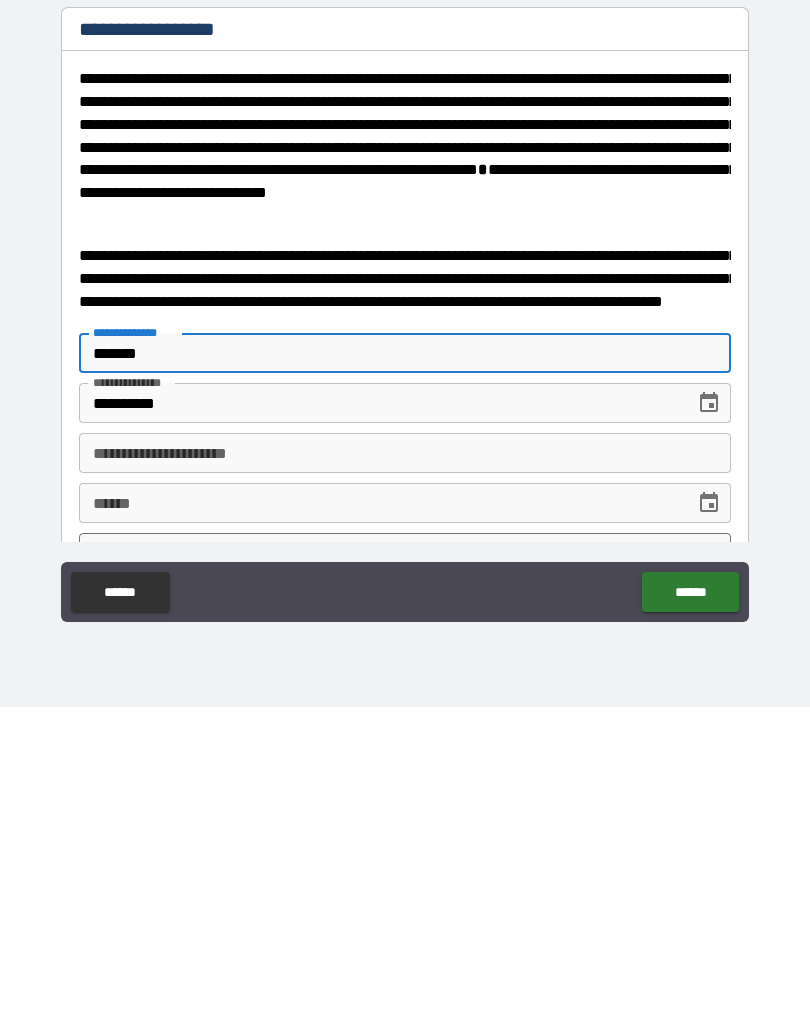 click on "*******" at bounding box center (405, 656) 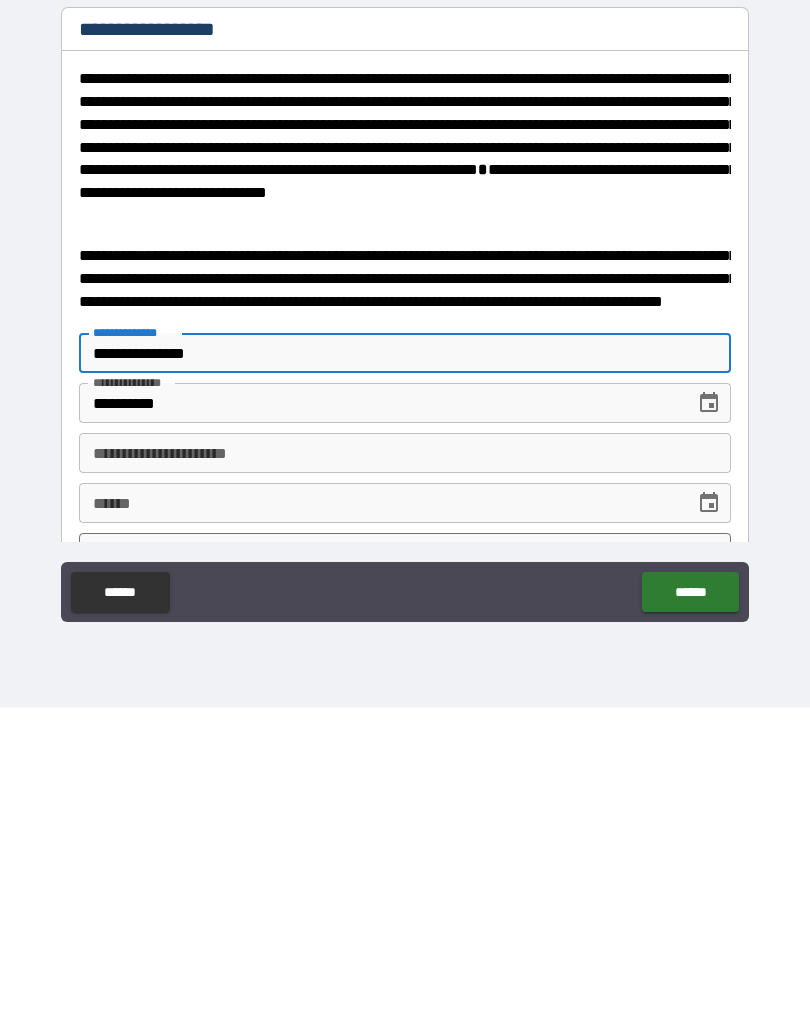 type on "**********" 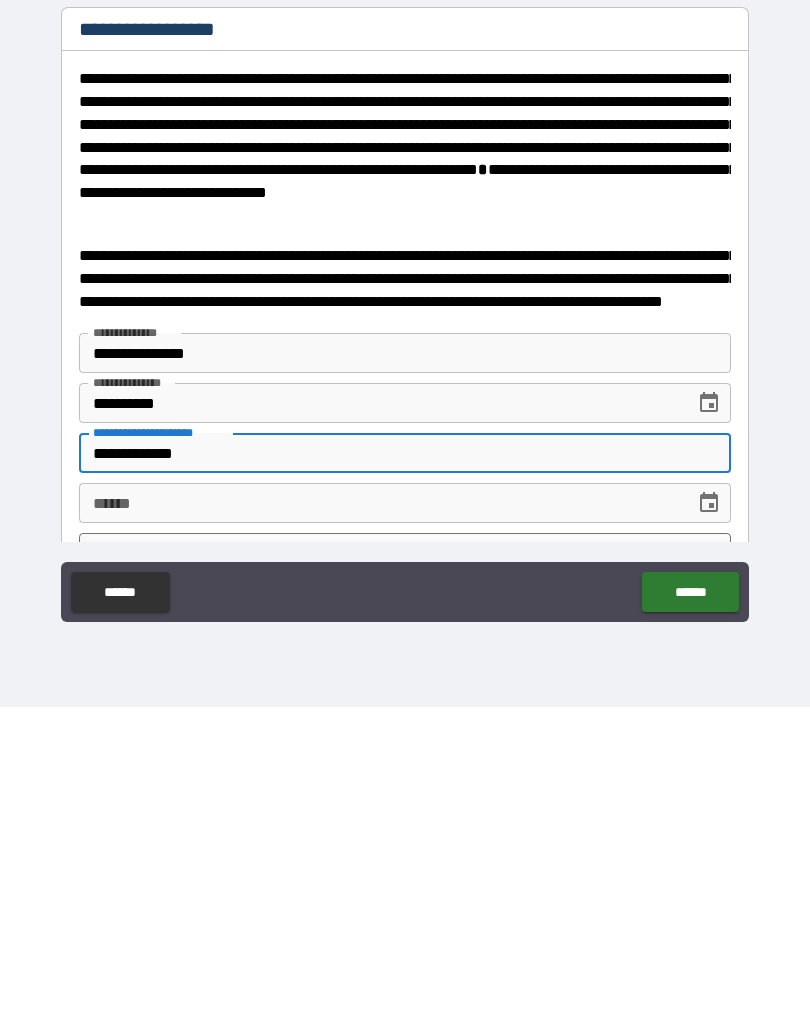 type on "**********" 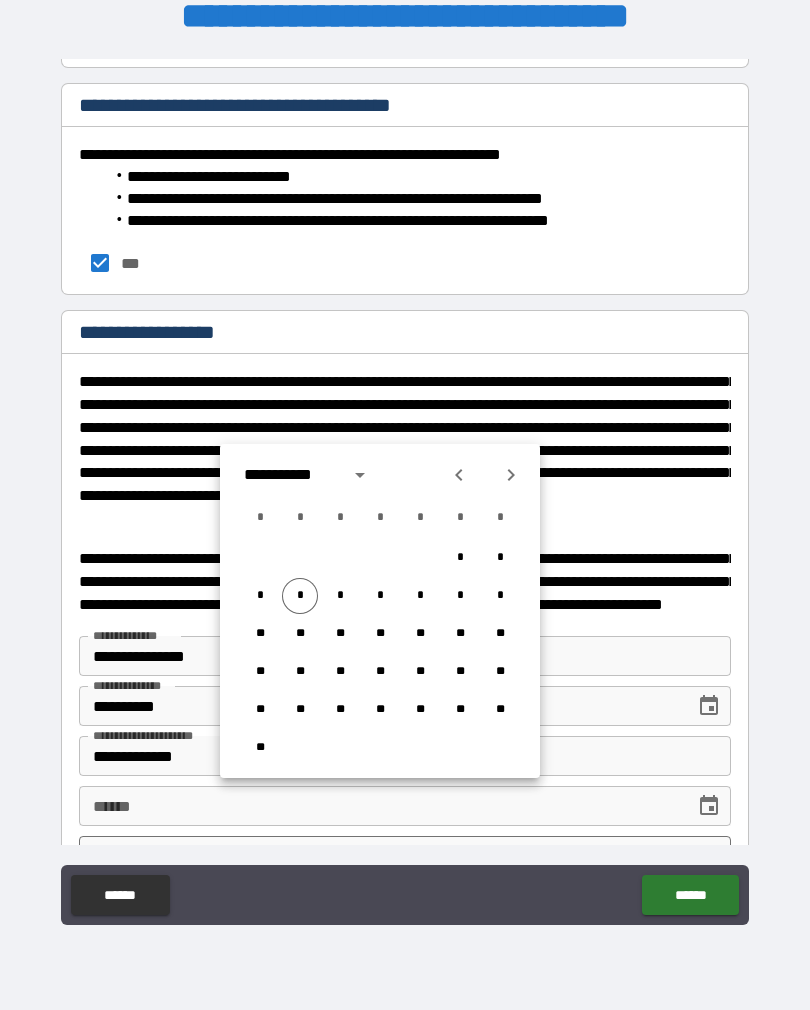 click on "*" at bounding box center (300, 596) 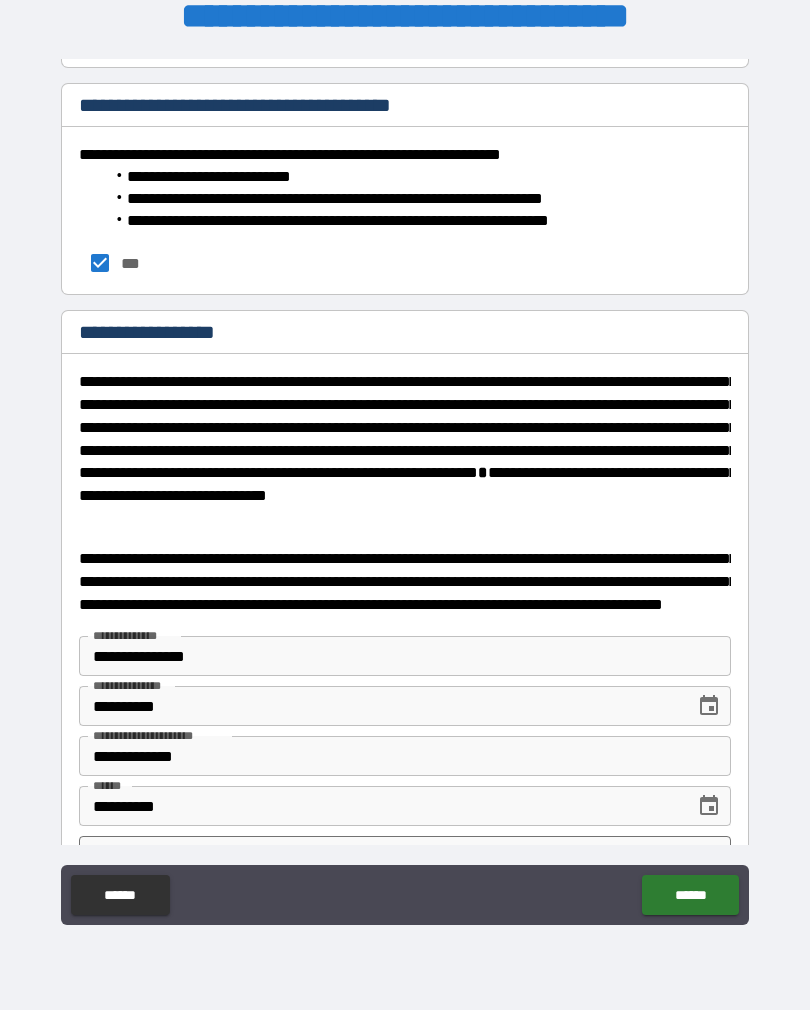 type on "**********" 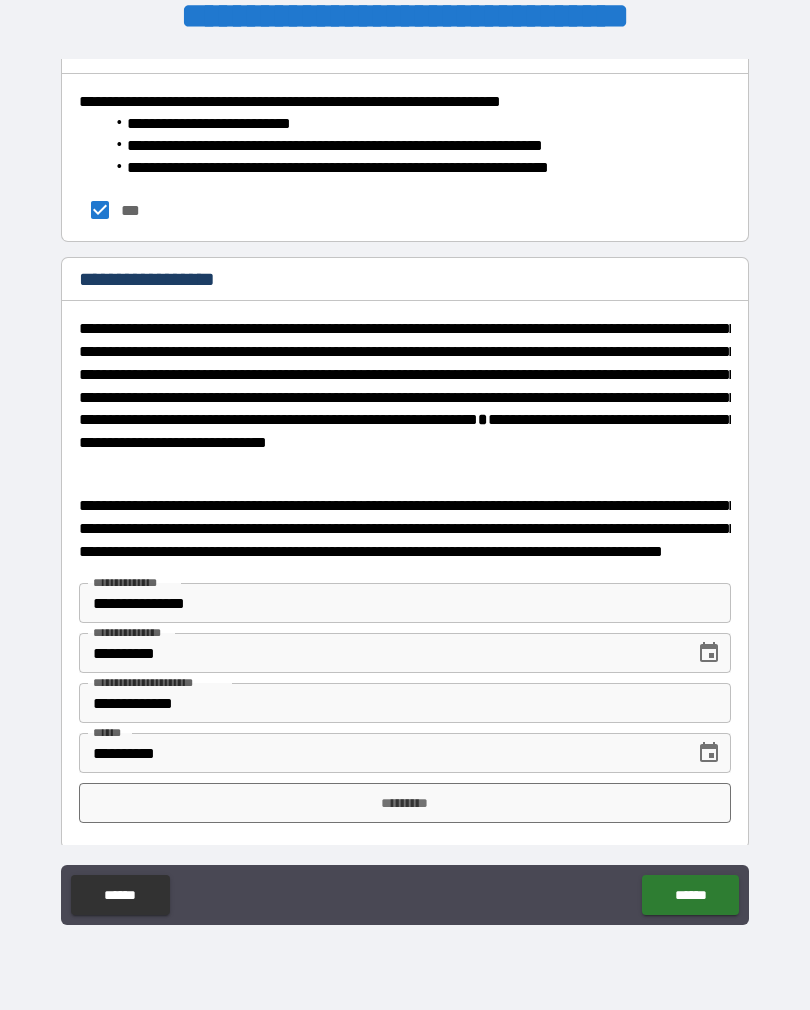 scroll, scrollTop: 3230, scrollLeft: 0, axis: vertical 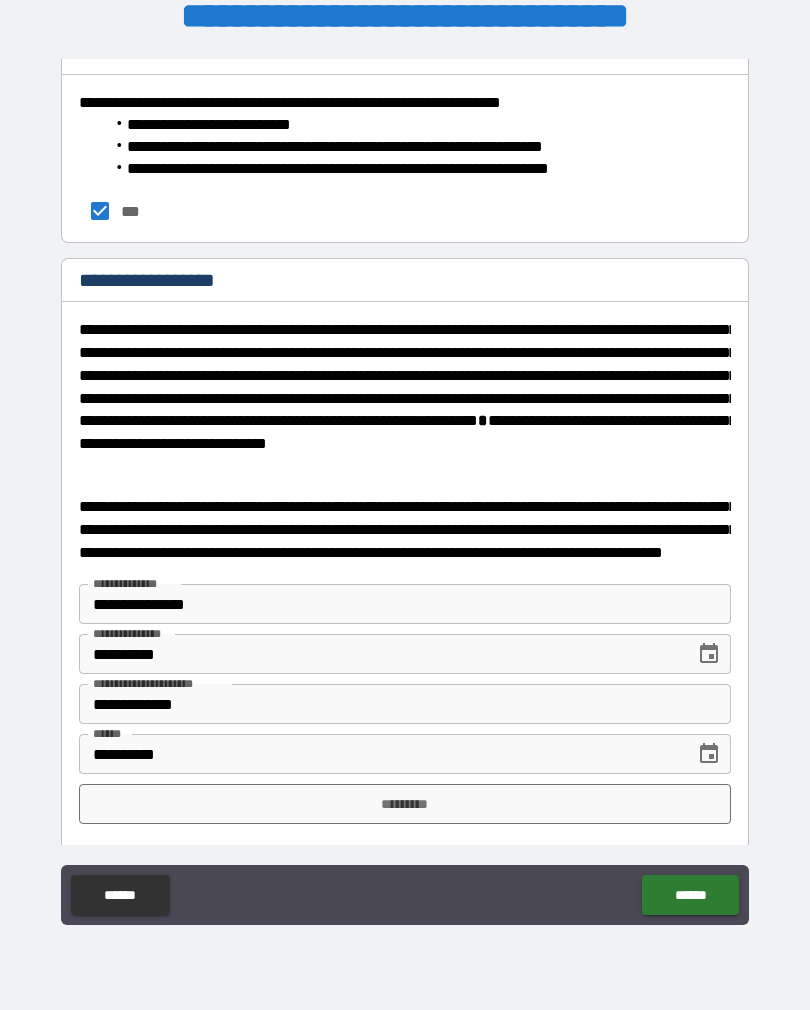 click on "*********" at bounding box center (405, 804) 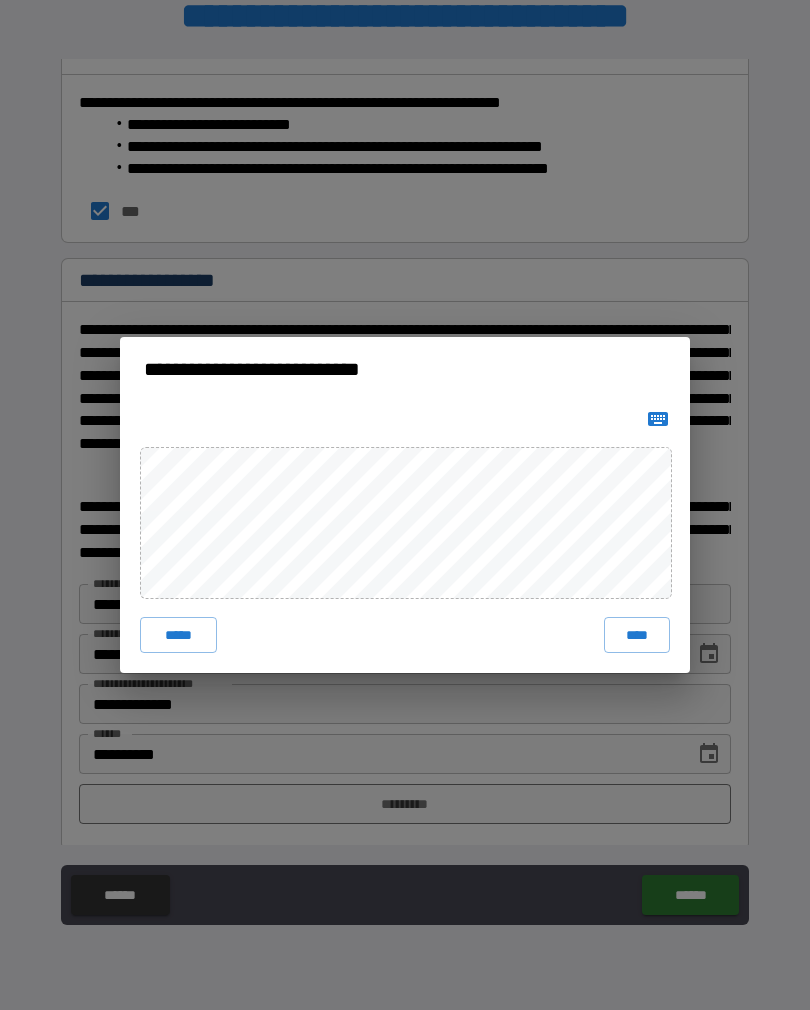 click on "****" at bounding box center [637, 635] 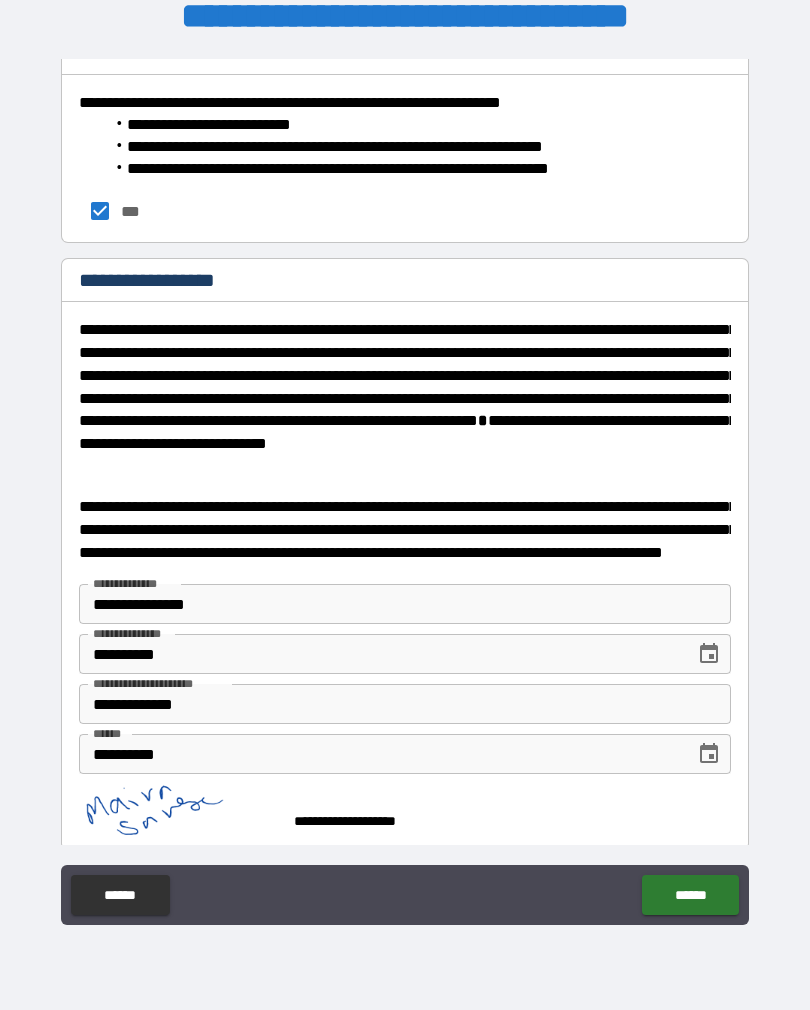 scroll, scrollTop: 3220, scrollLeft: 0, axis: vertical 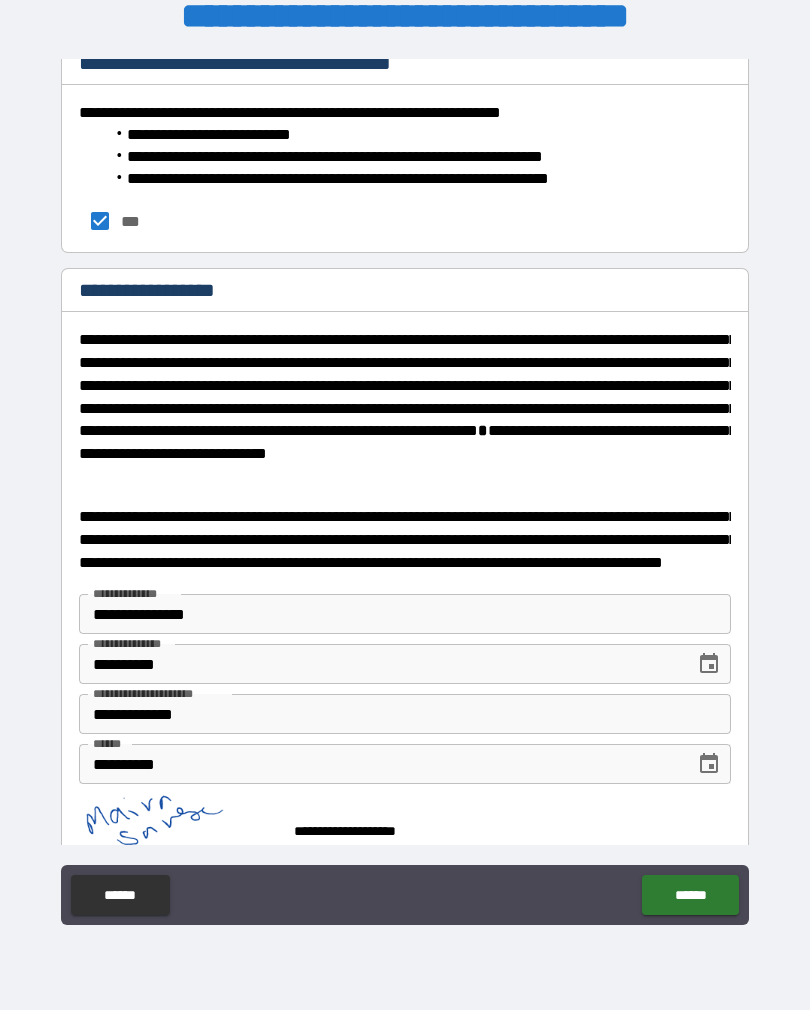 click on "******" at bounding box center [690, 895] 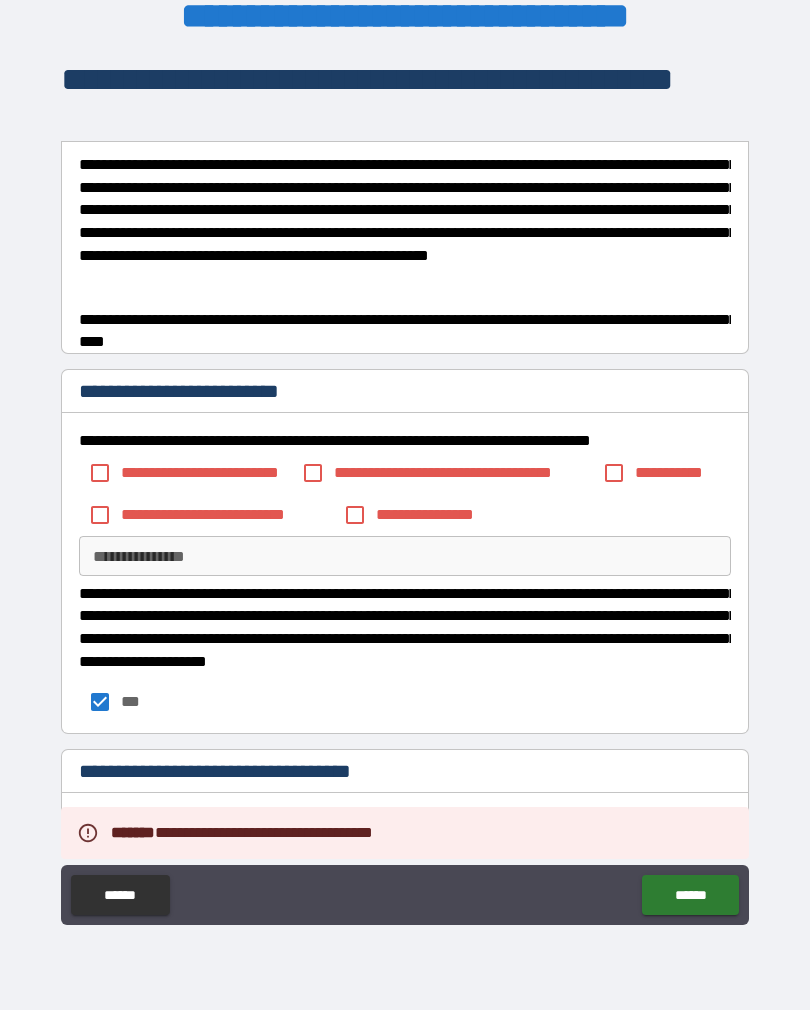 scroll, scrollTop: 0, scrollLeft: 0, axis: both 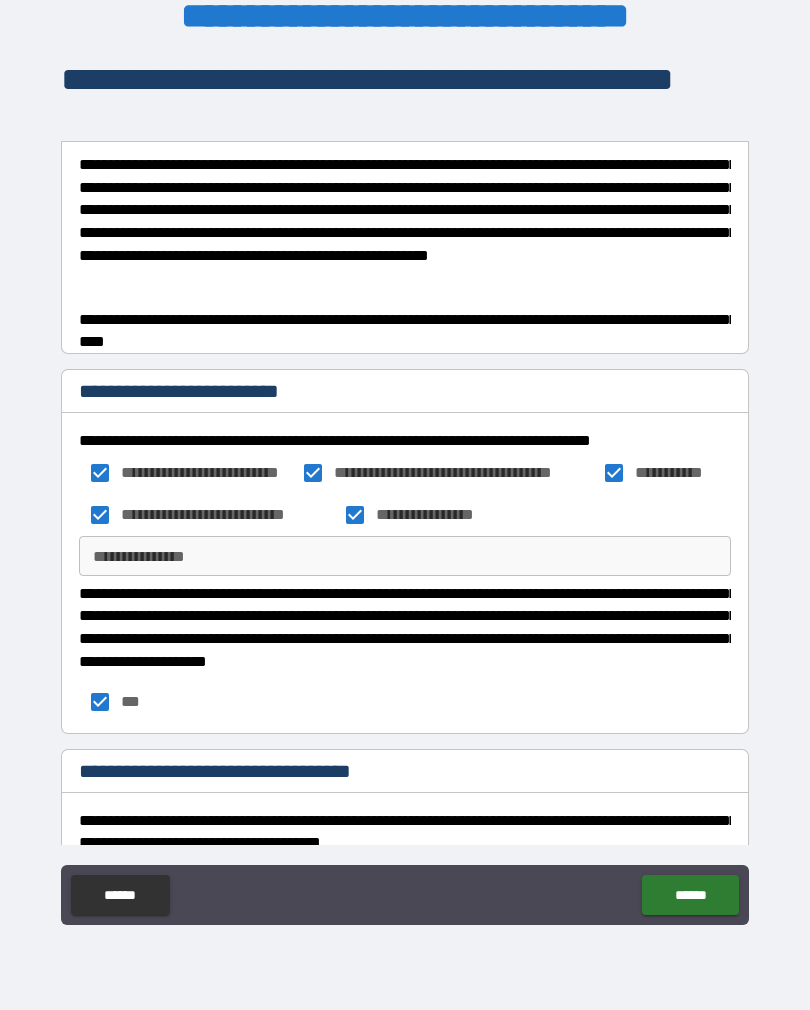 click on "******" at bounding box center [690, 895] 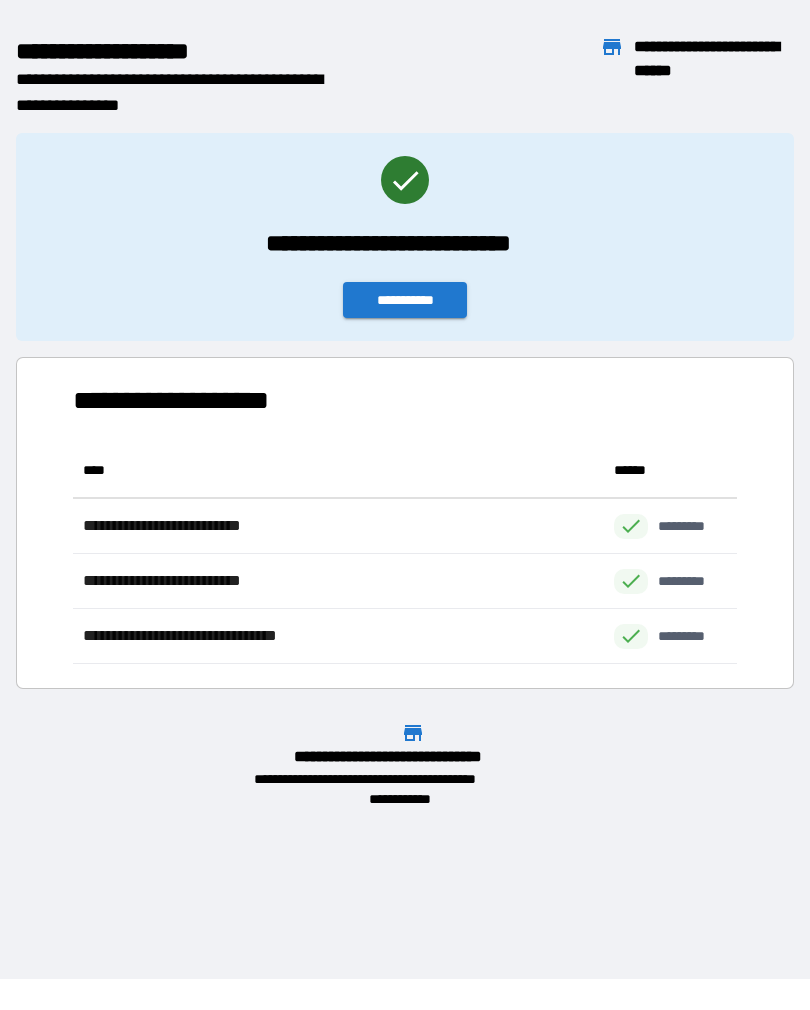 scroll, scrollTop: 1, scrollLeft: 1, axis: both 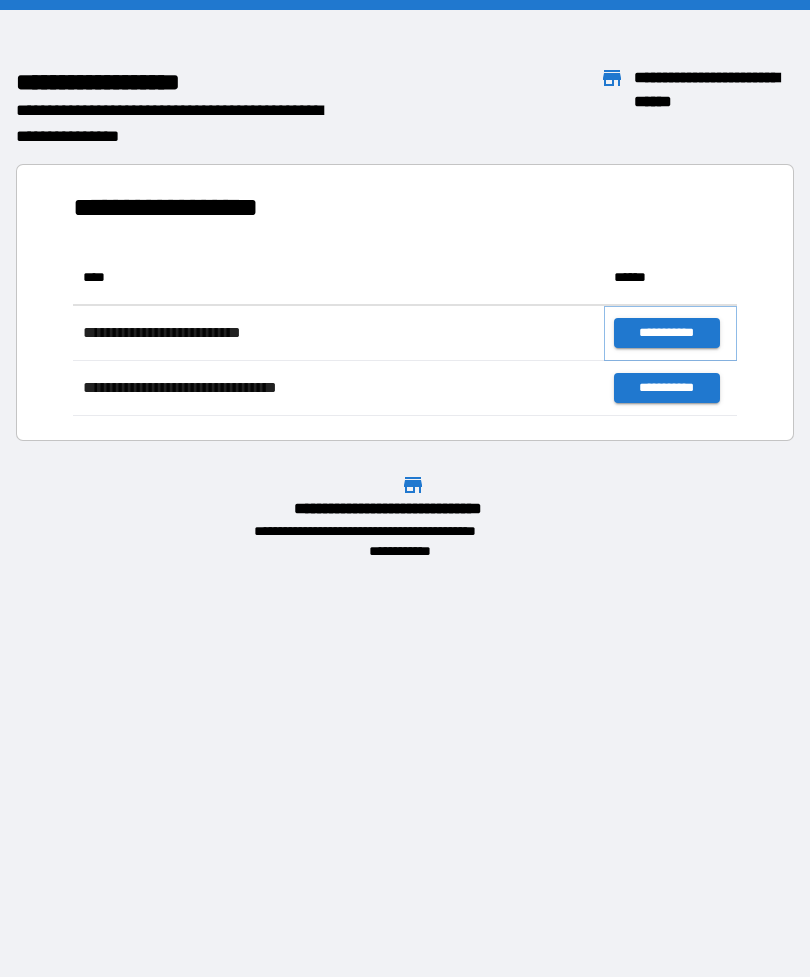 click on "**********" at bounding box center (666, 333) 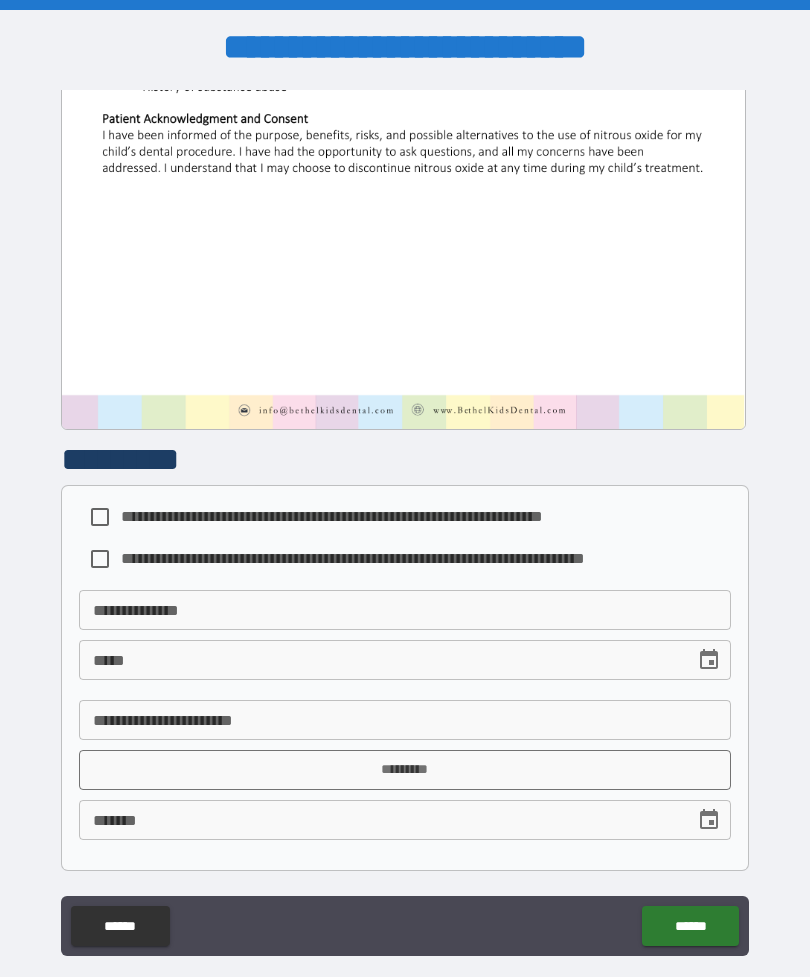 scroll, scrollTop: 577, scrollLeft: 0, axis: vertical 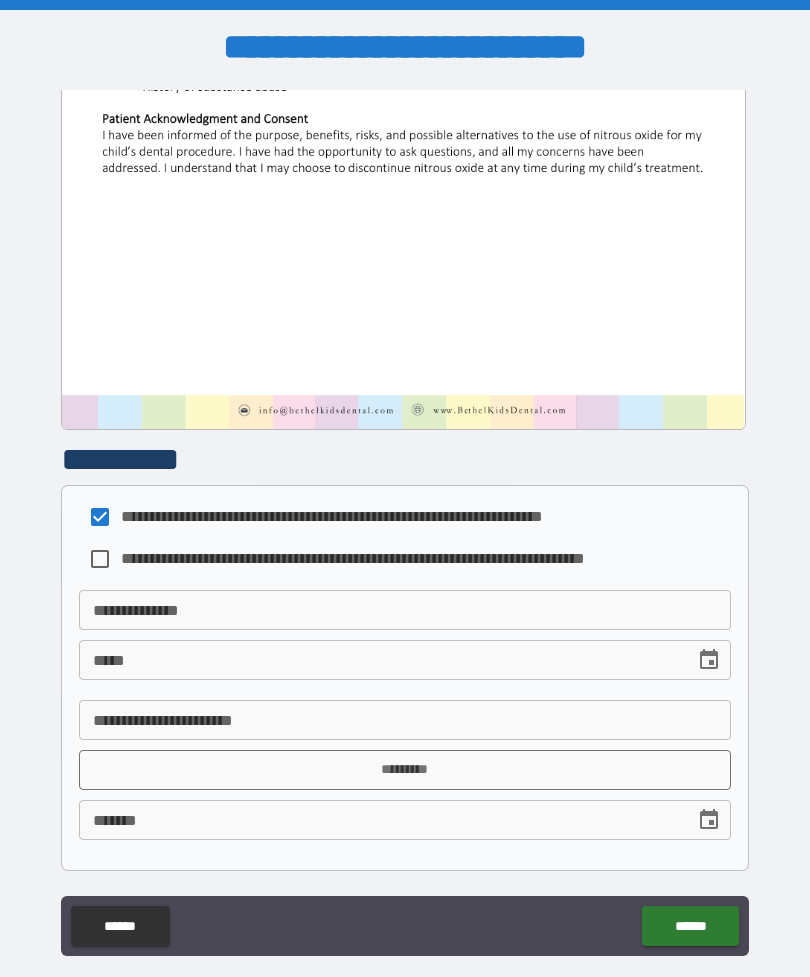 click on "**********" at bounding box center [405, 610] 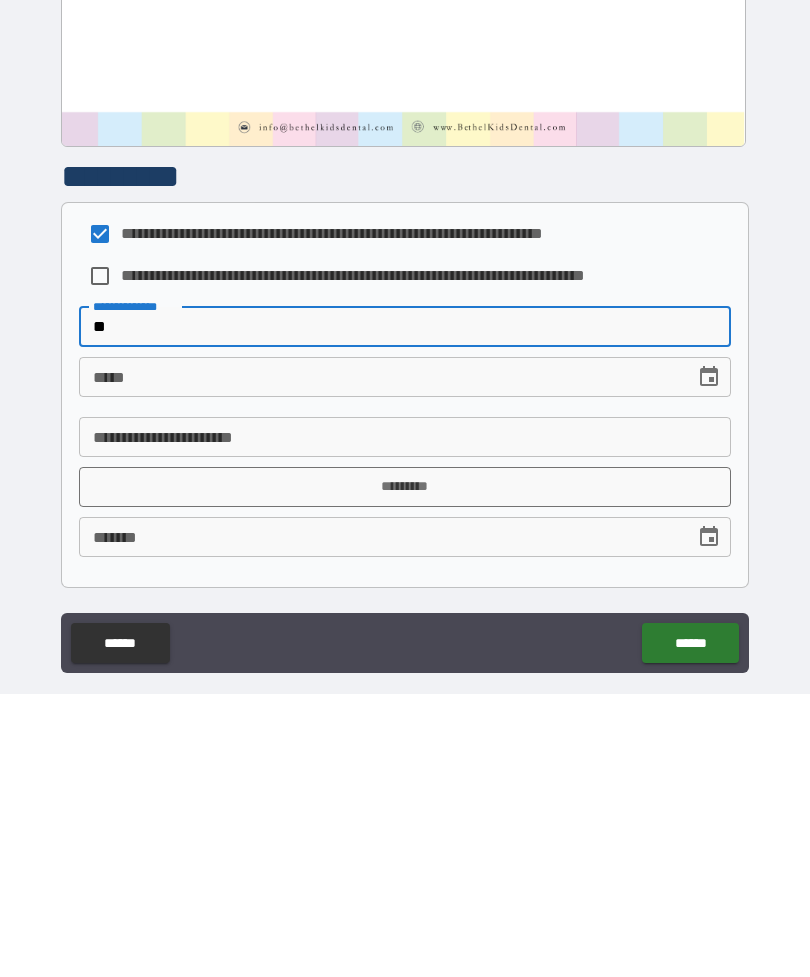 type on "*" 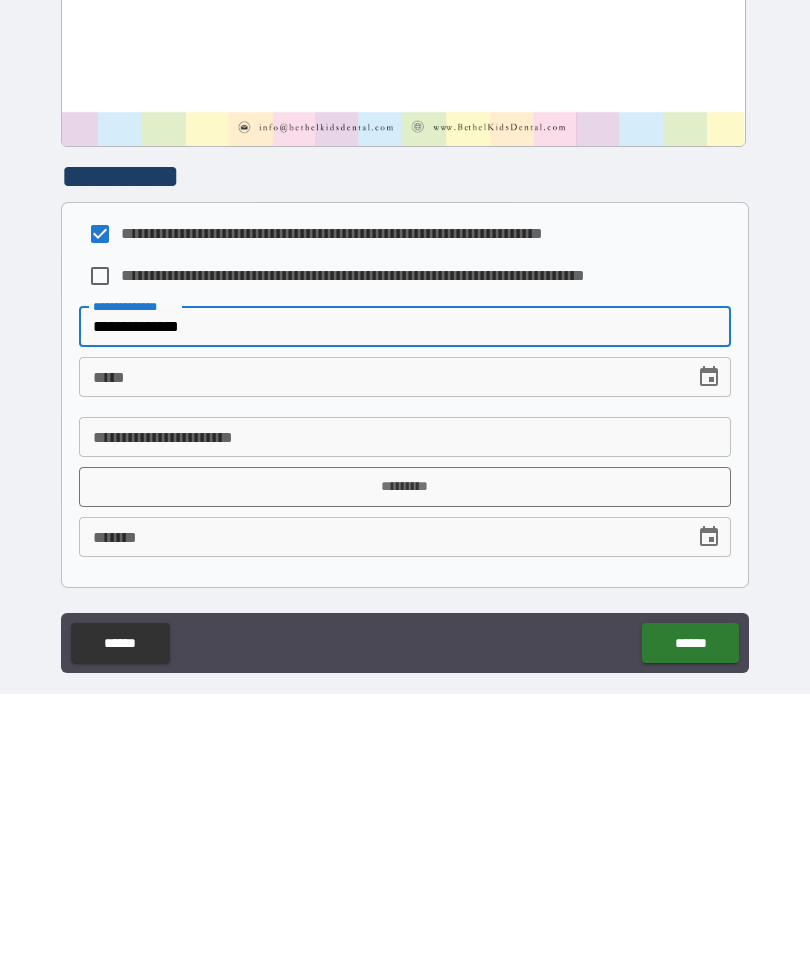 type on "**********" 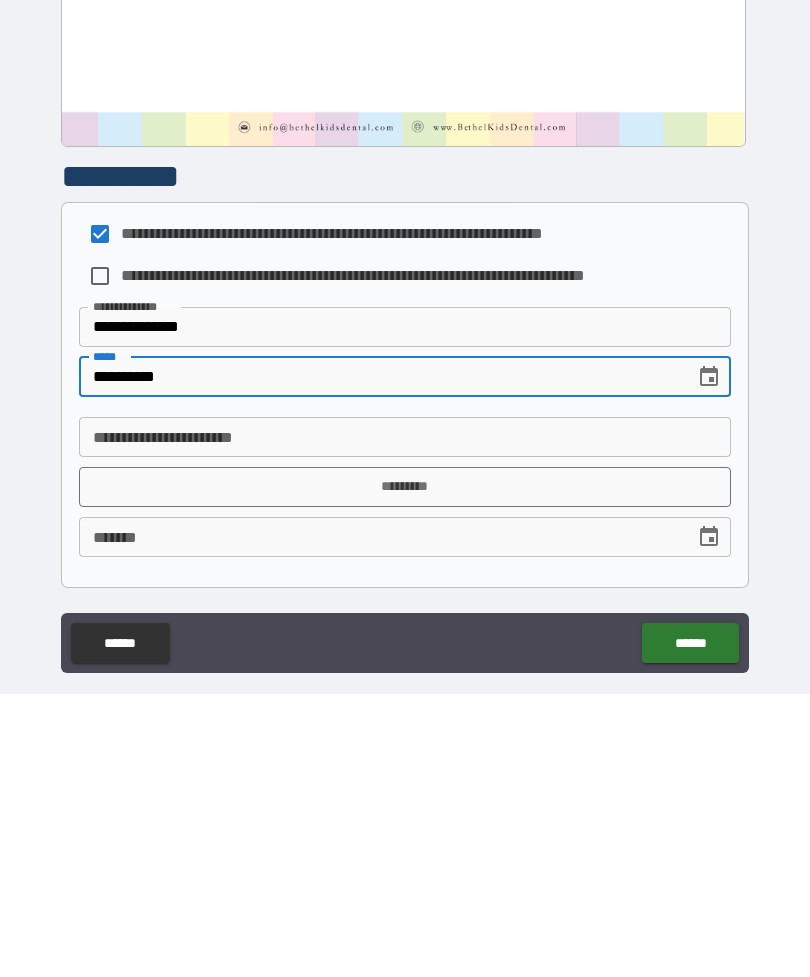 type on "**********" 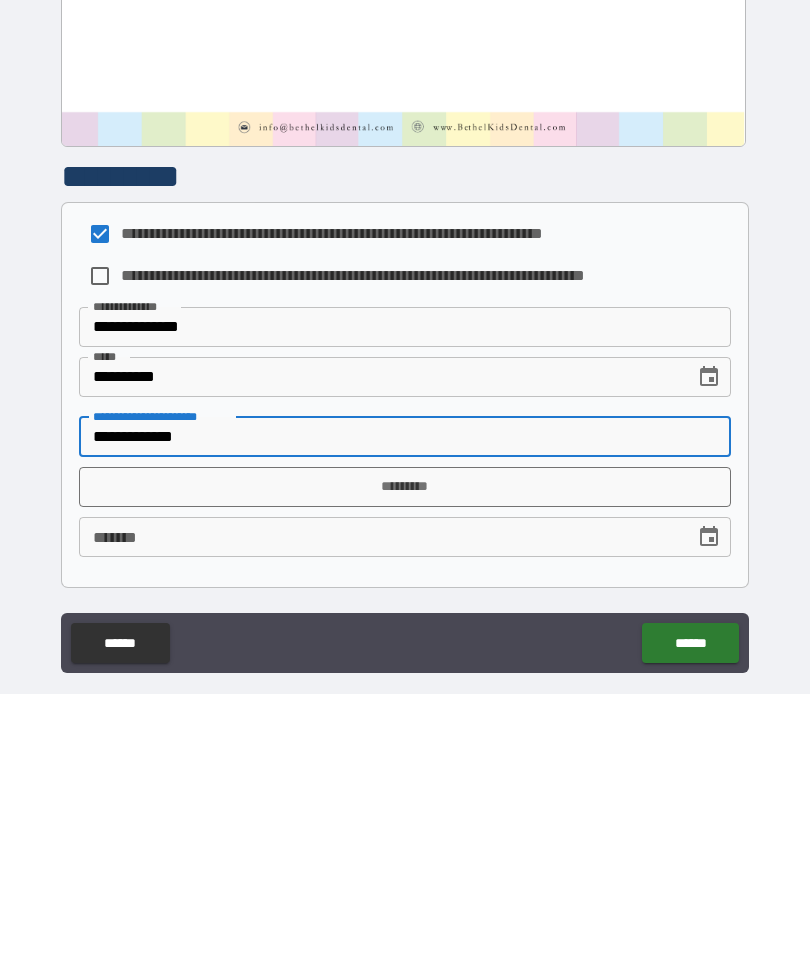 type on "**********" 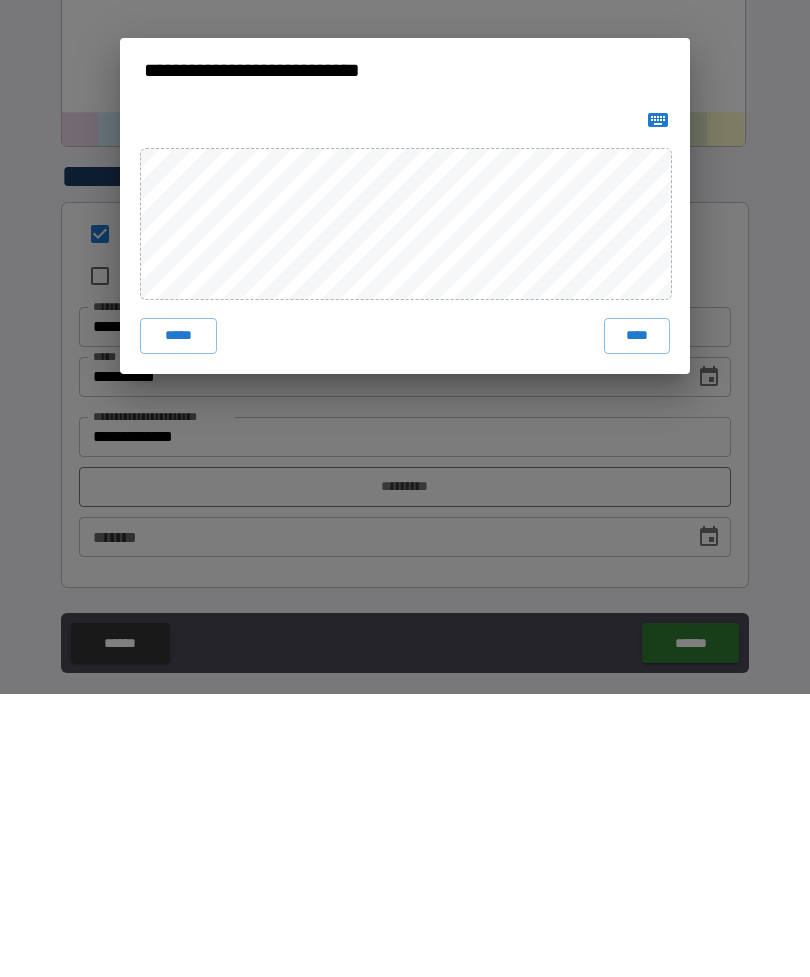 scroll, scrollTop: 64, scrollLeft: 0, axis: vertical 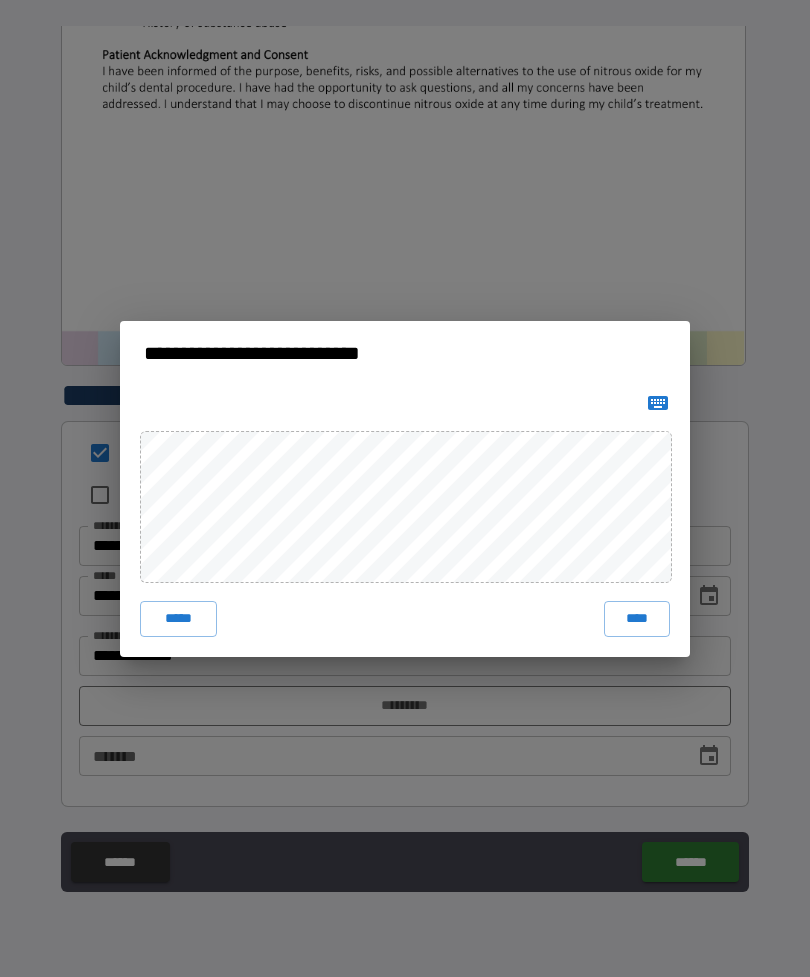 click on "****" at bounding box center [637, 619] 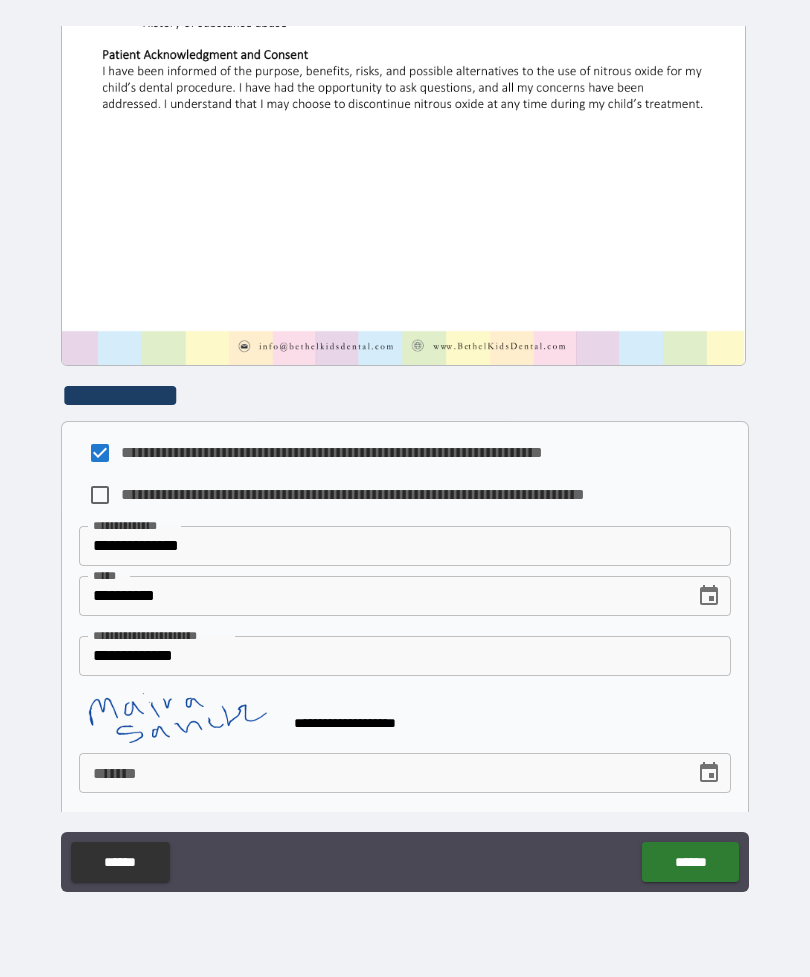 scroll, scrollTop: 567, scrollLeft: 0, axis: vertical 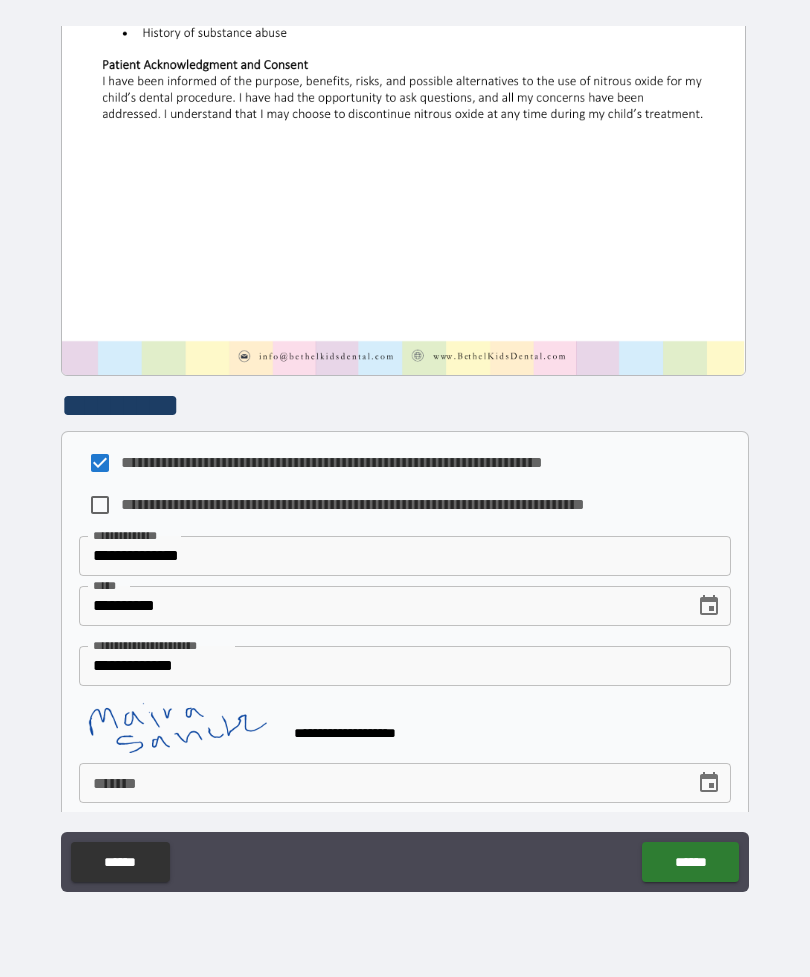 click 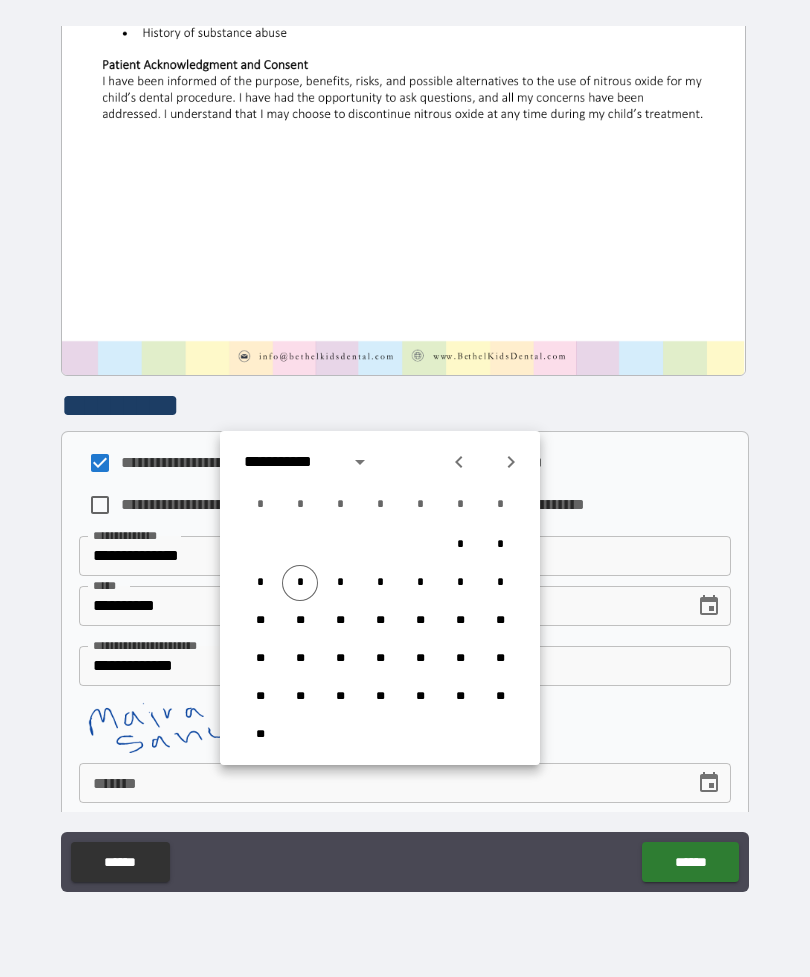 click on "*" at bounding box center (300, 583) 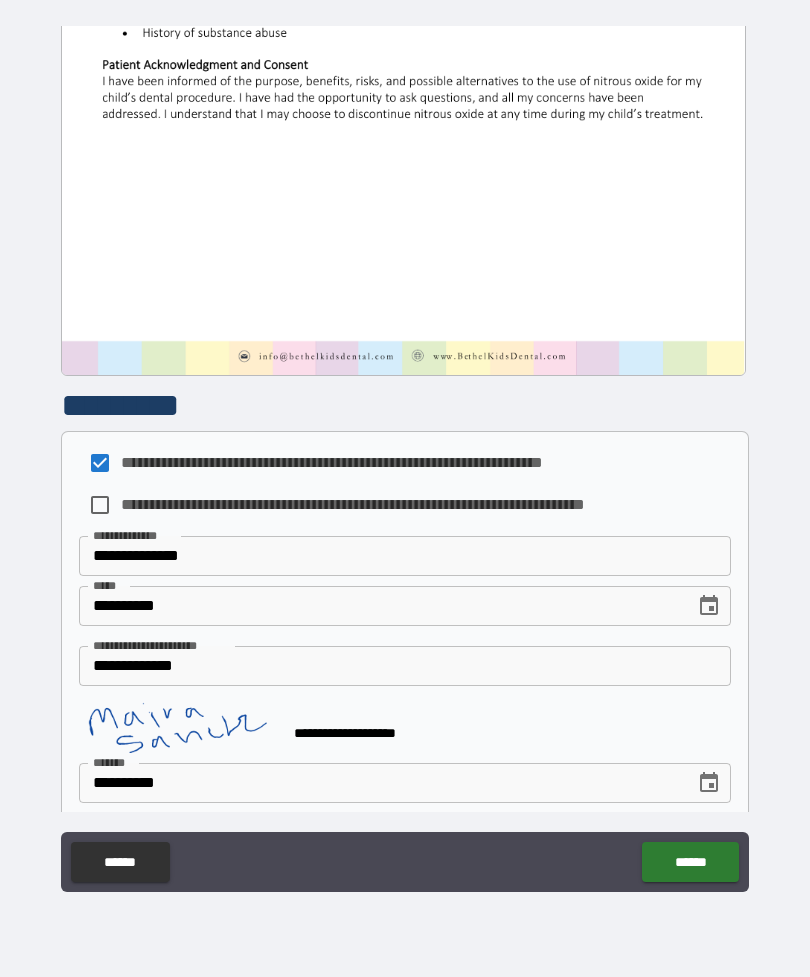 click on "******" at bounding box center [690, 862] 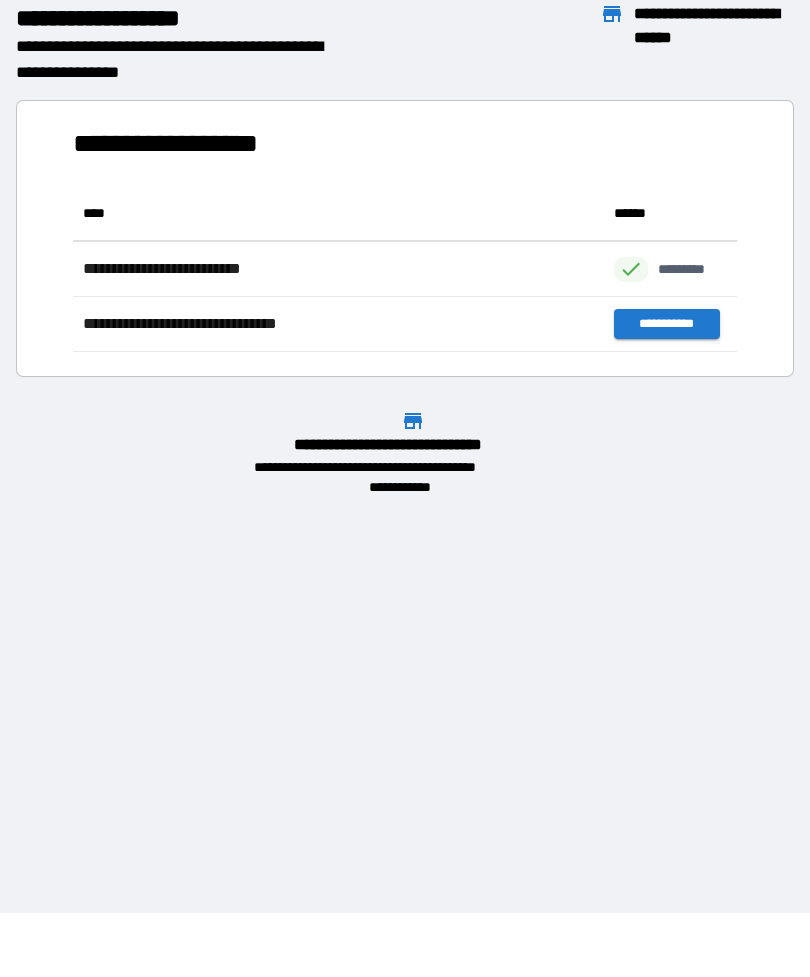 scroll, scrollTop: 1, scrollLeft: 1, axis: both 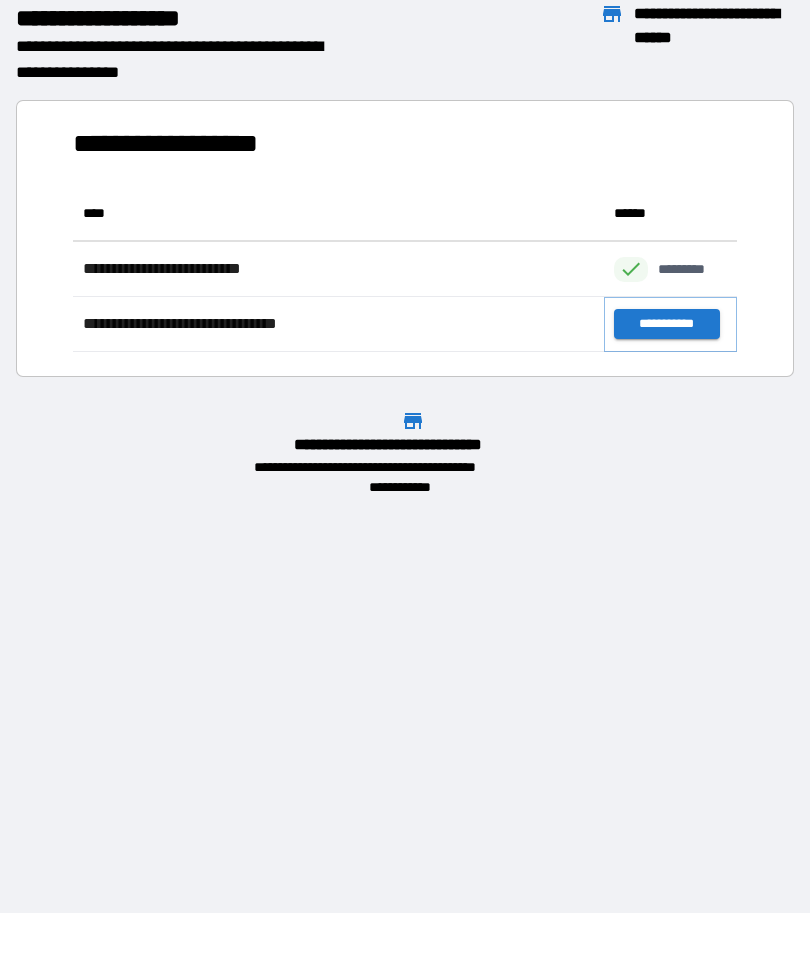 click on "**********" at bounding box center (666, 324) 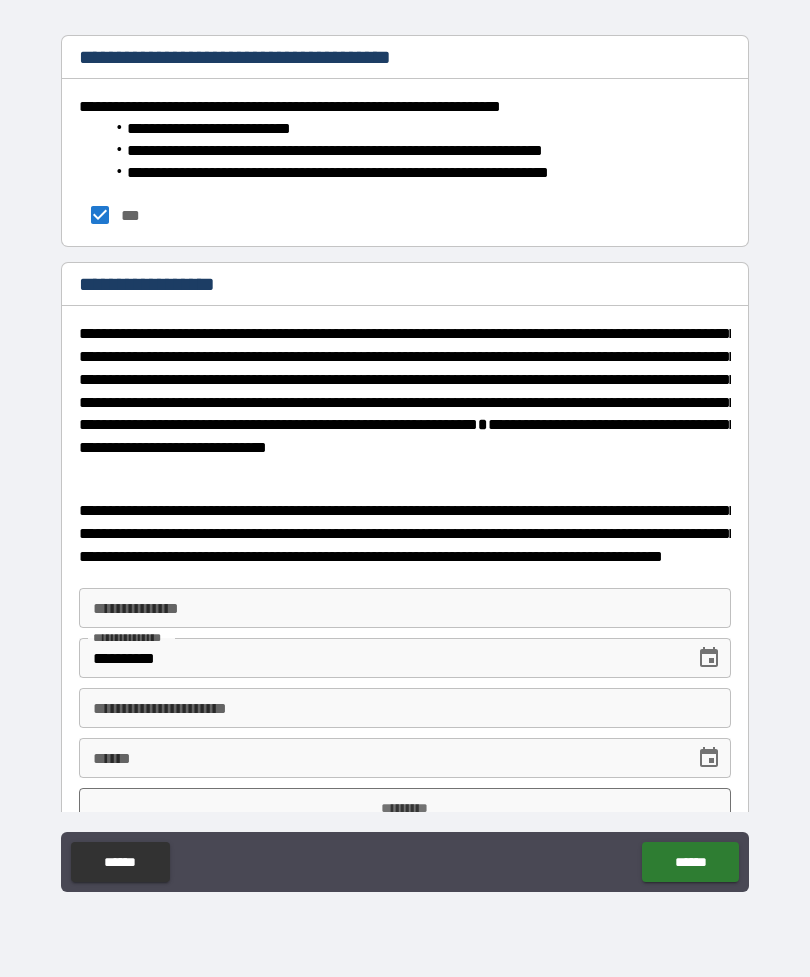 scroll, scrollTop: 3206, scrollLeft: 0, axis: vertical 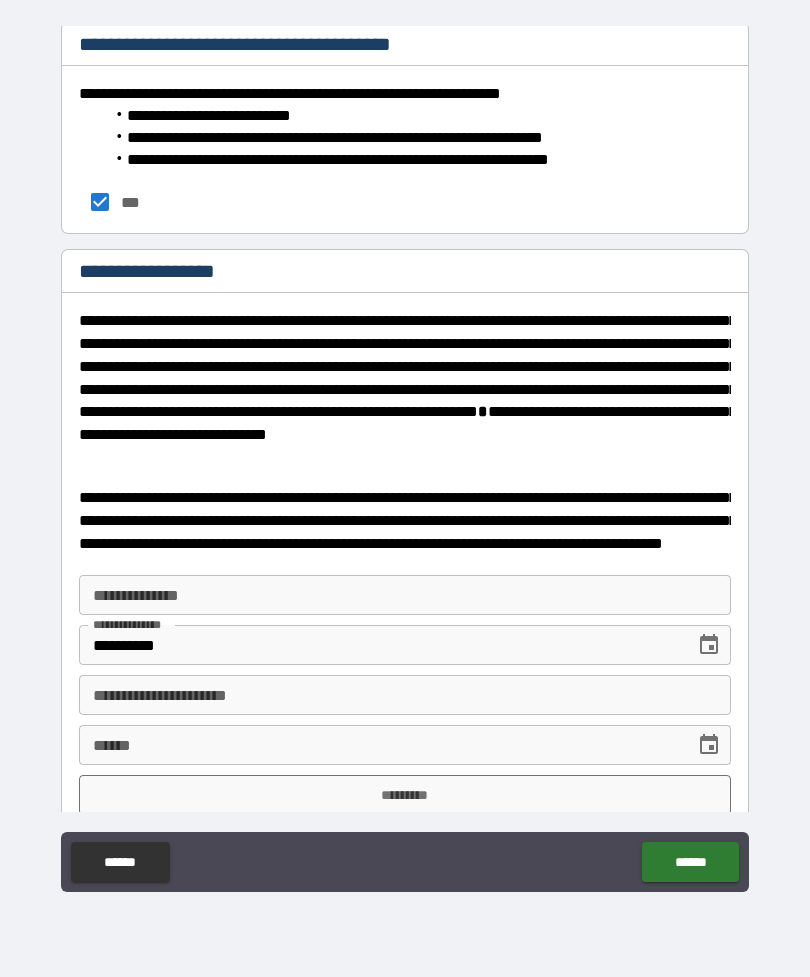 click on "**********" at bounding box center [405, 595] 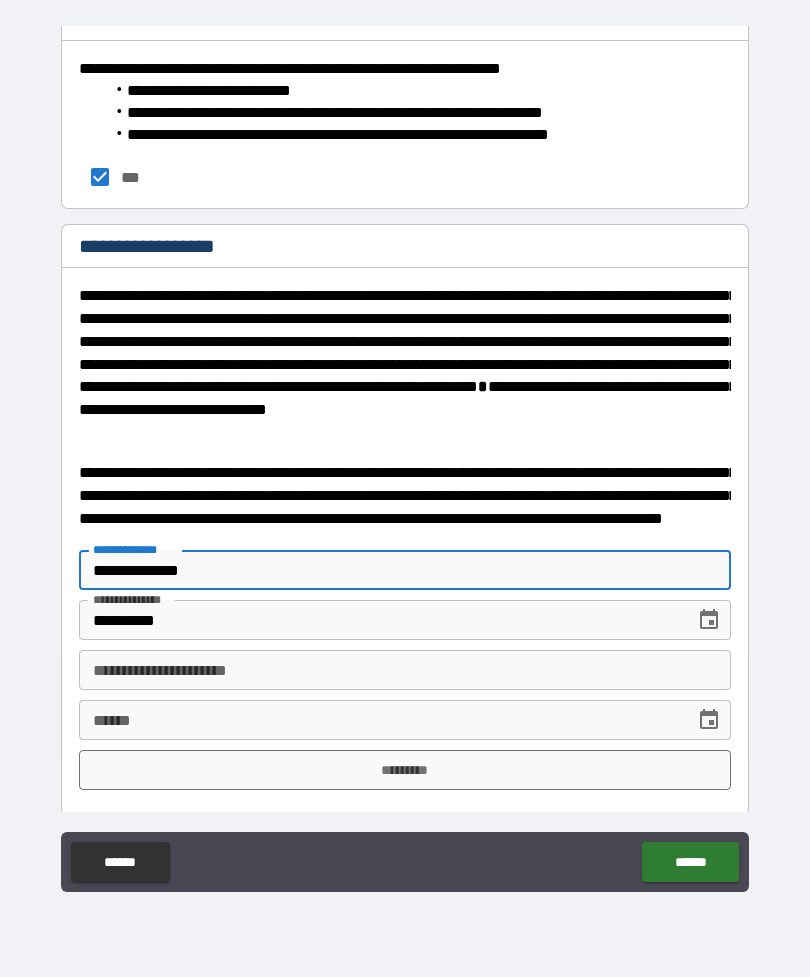 scroll, scrollTop: 3230, scrollLeft: 0, axis: vertical 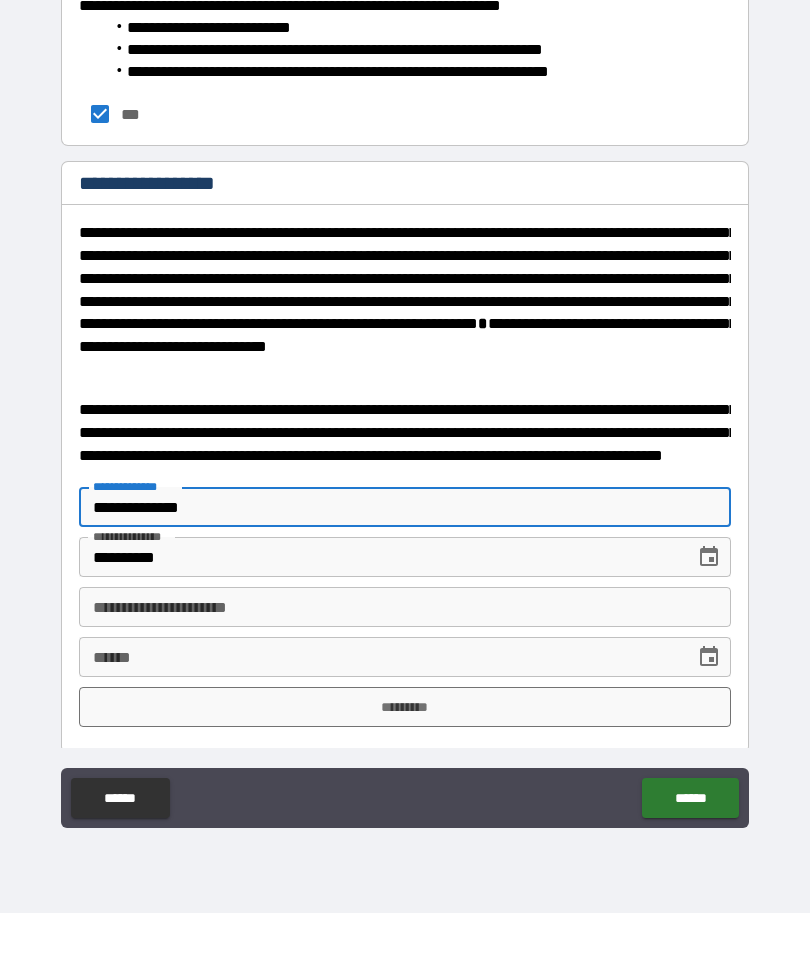 type on "**********" 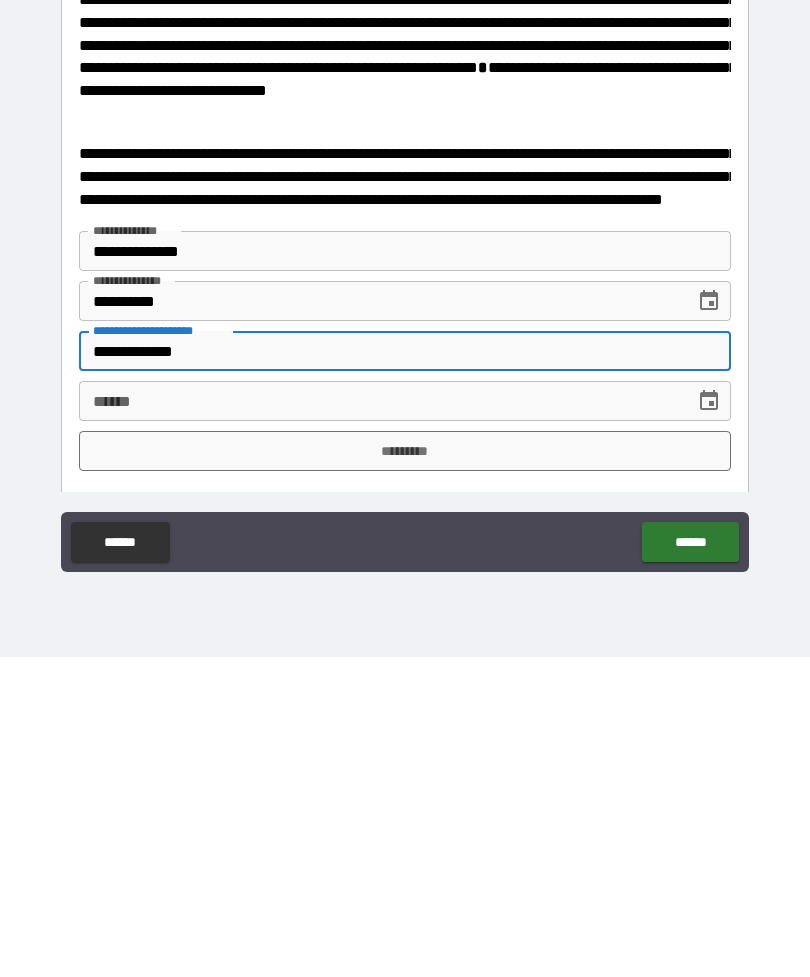 click on "**********" at bounding box center (405, 671) 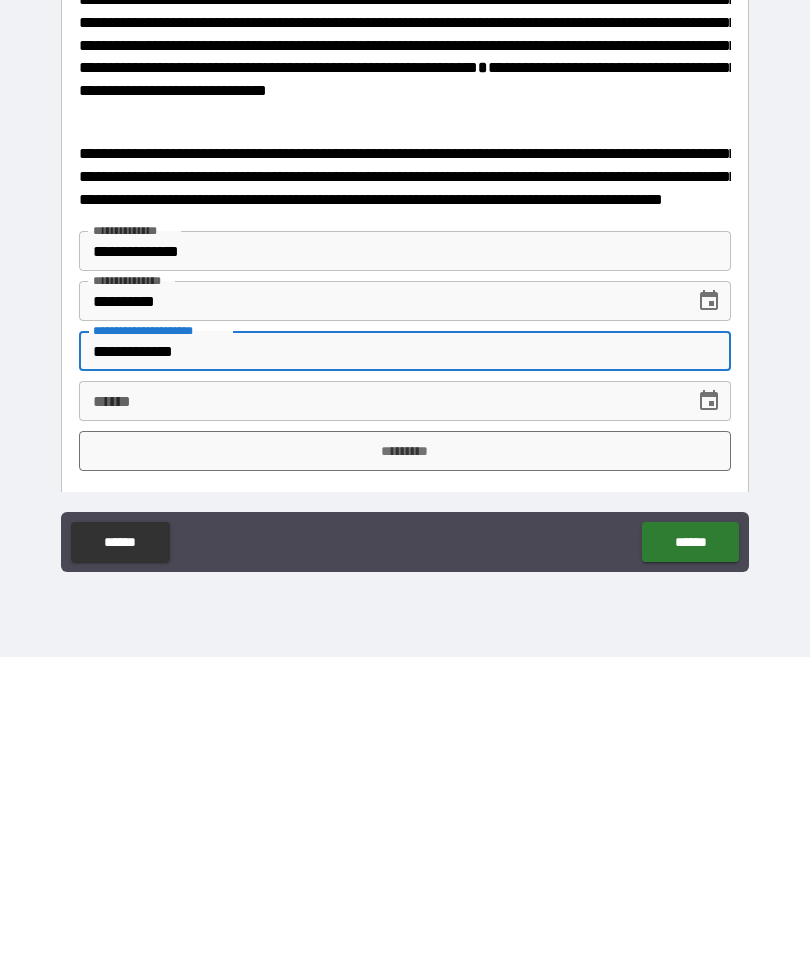 type on "**********" 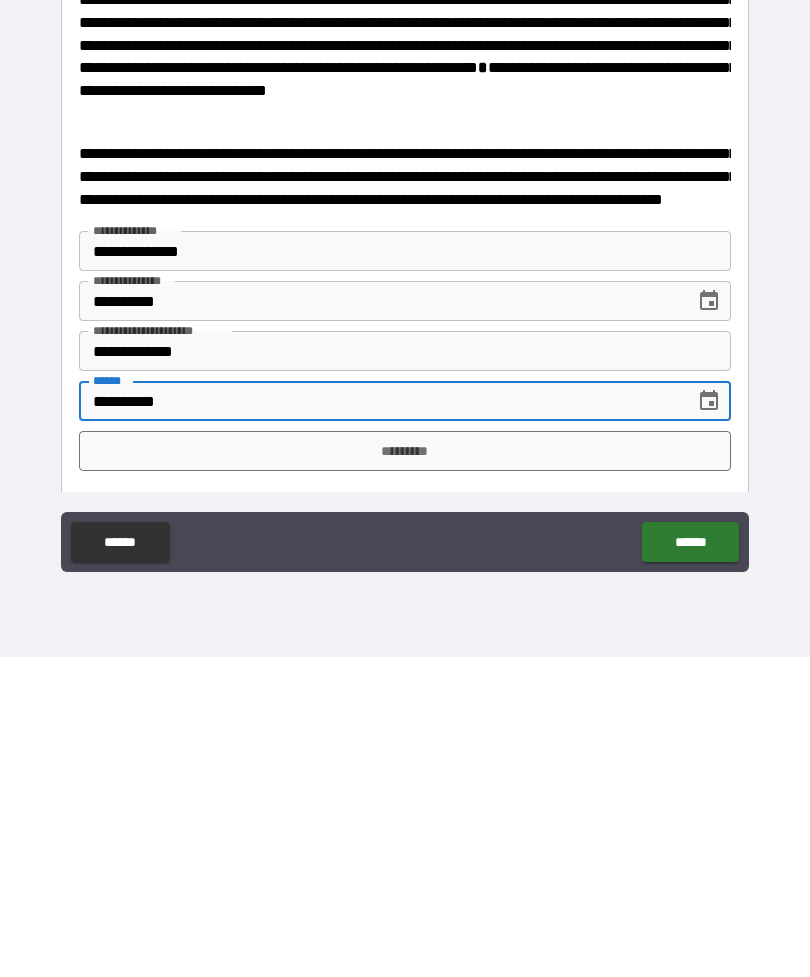 type on "**********" 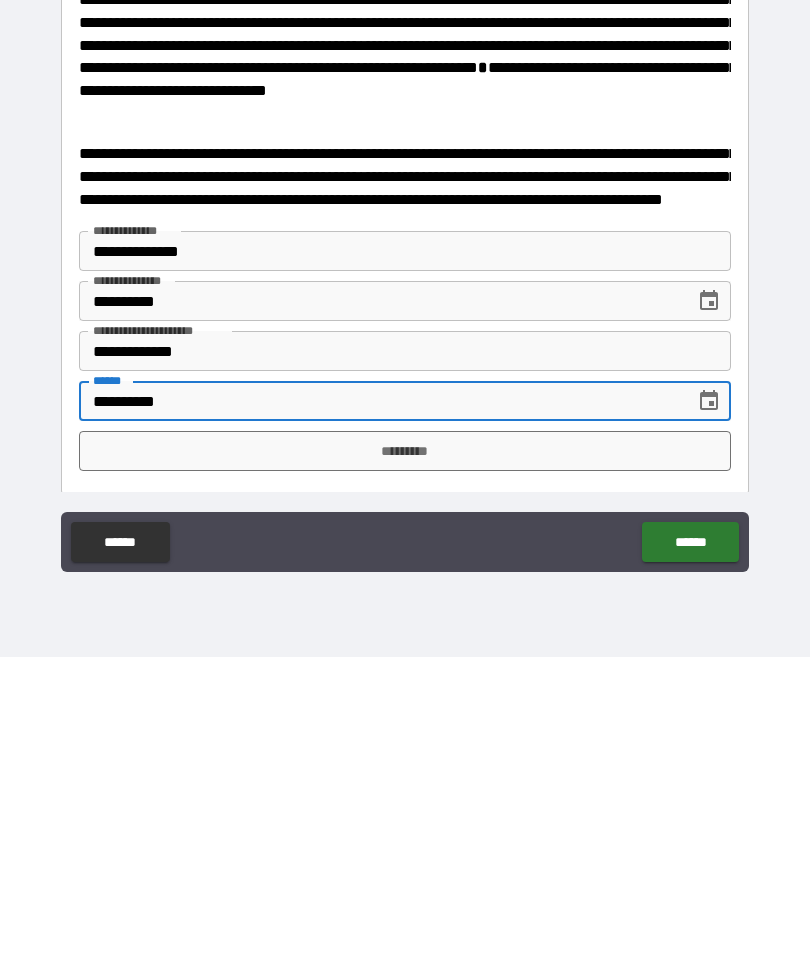 click on "*********" at bounding box center [405, 771] 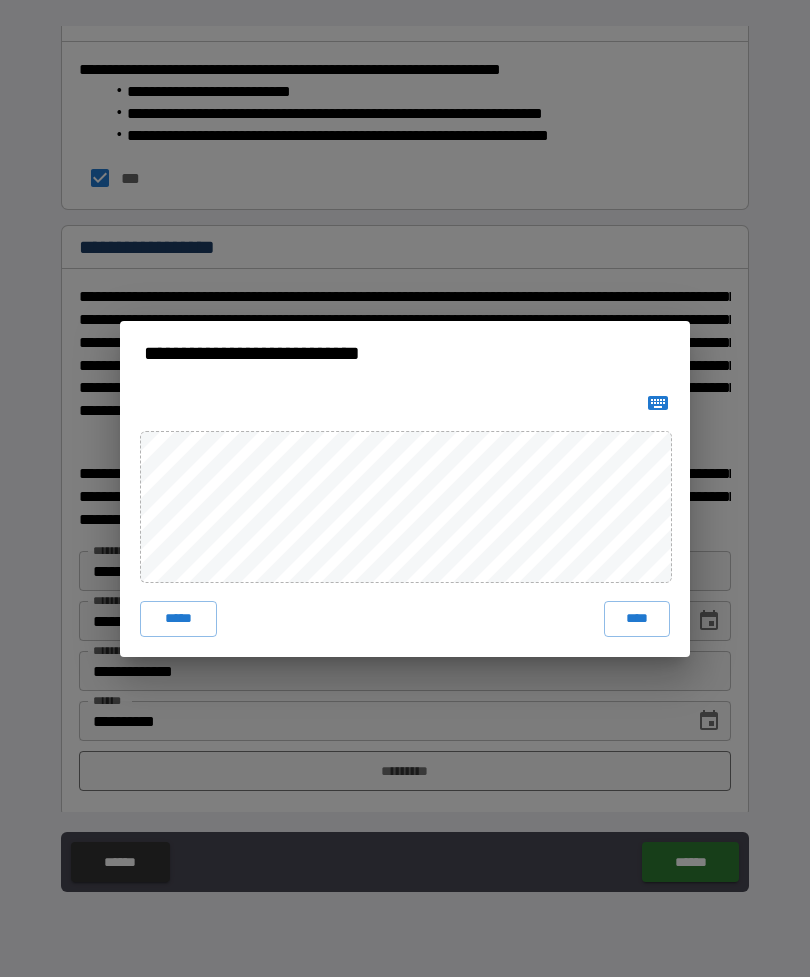 click on "****" at bounding box center [637, 619] 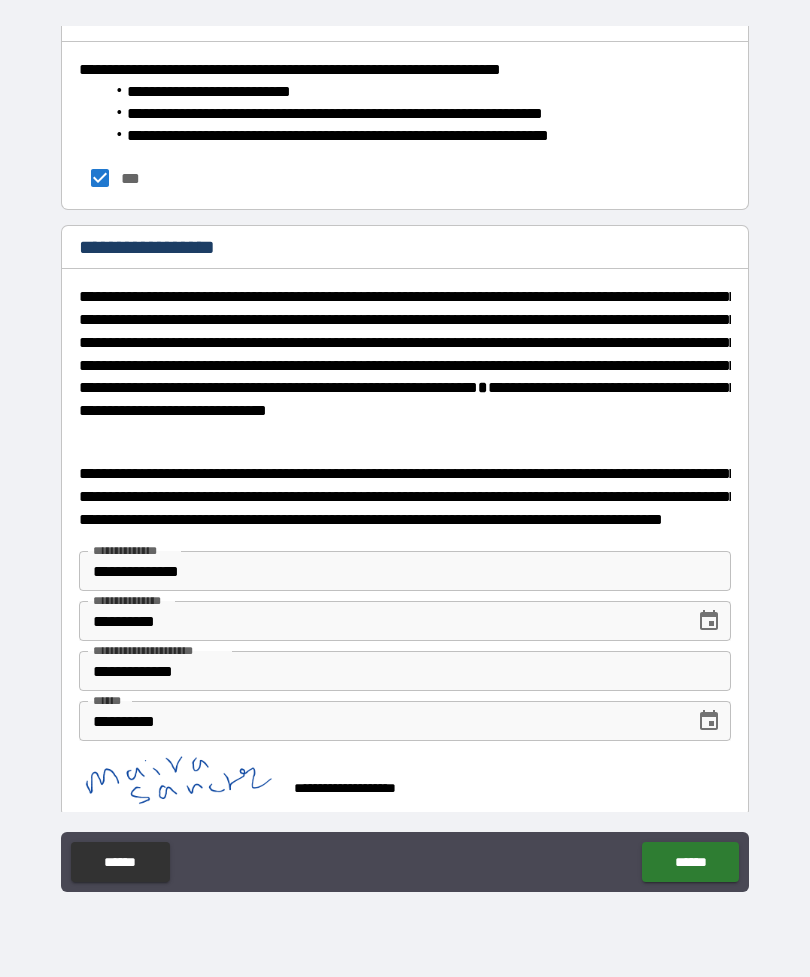 scroll, scrollTop: 3220, scrollLeft: 0, axis: vertical 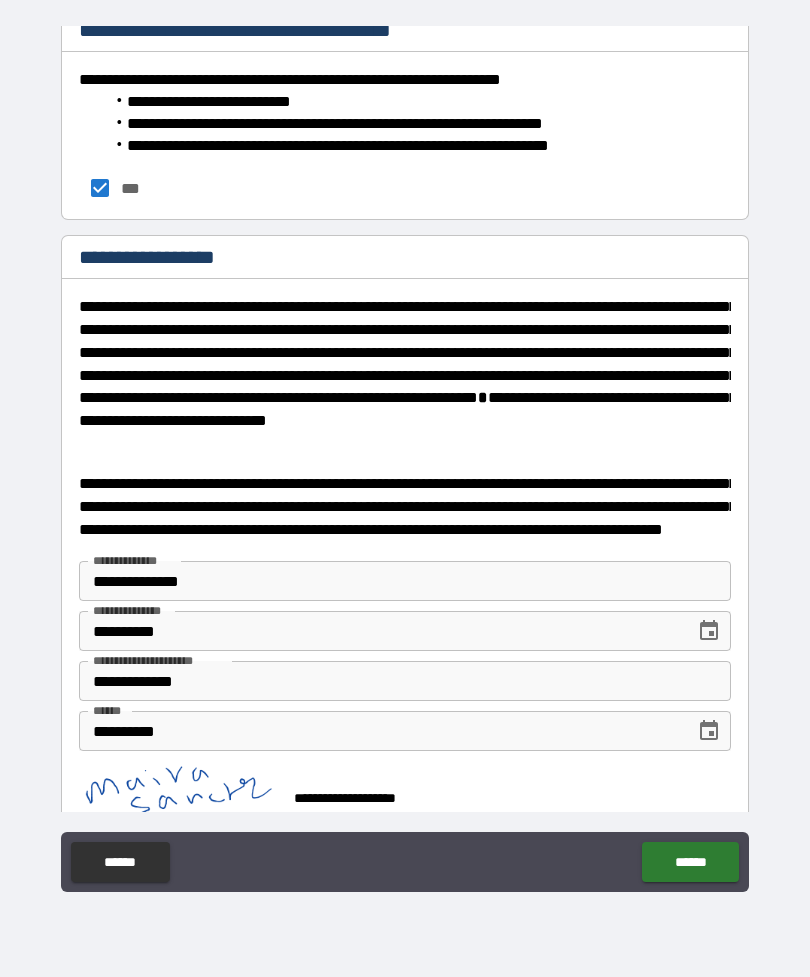 click on "******" at bounding box center [690, 862] 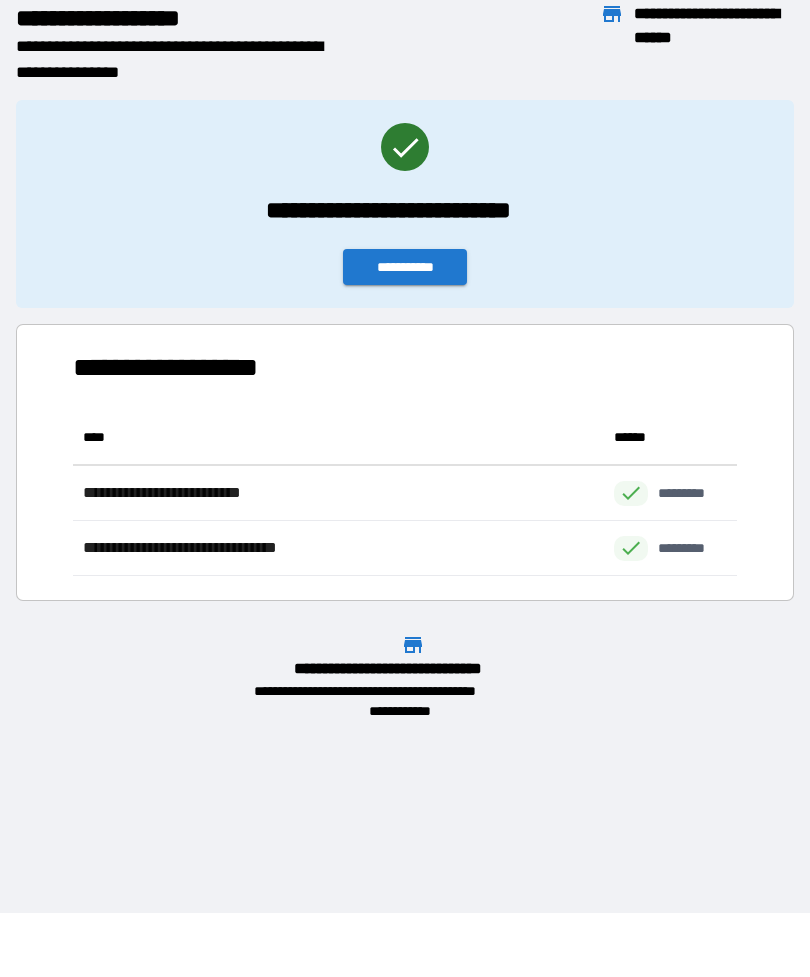 scroll, scrollTop: 1, scrollLeft: 1, axis: both 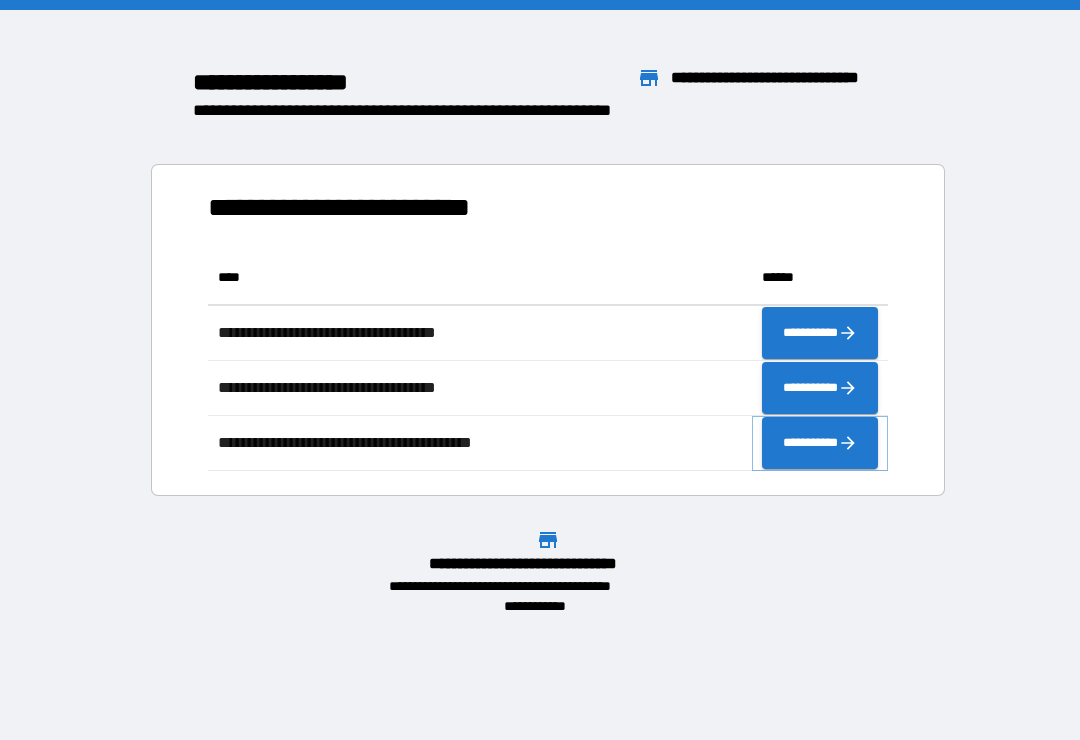 click on "**********" at bounding box center [820, 443] 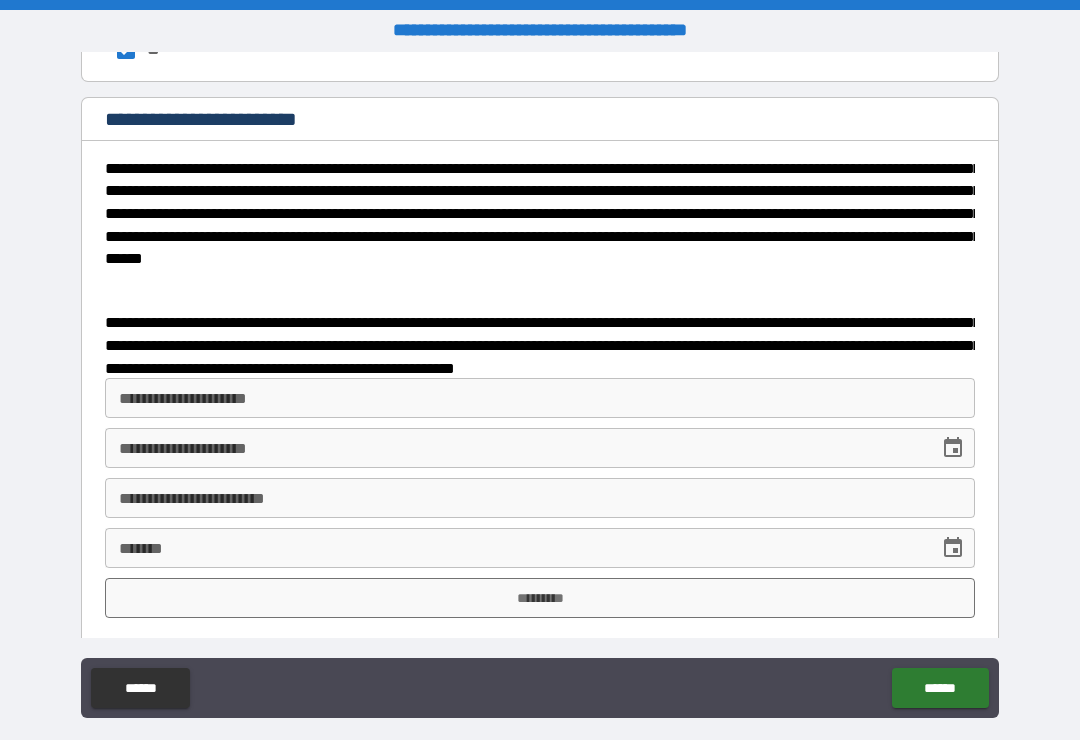 scroll, scrollTop: 3364, scrollLeft: 0, axis: vertical 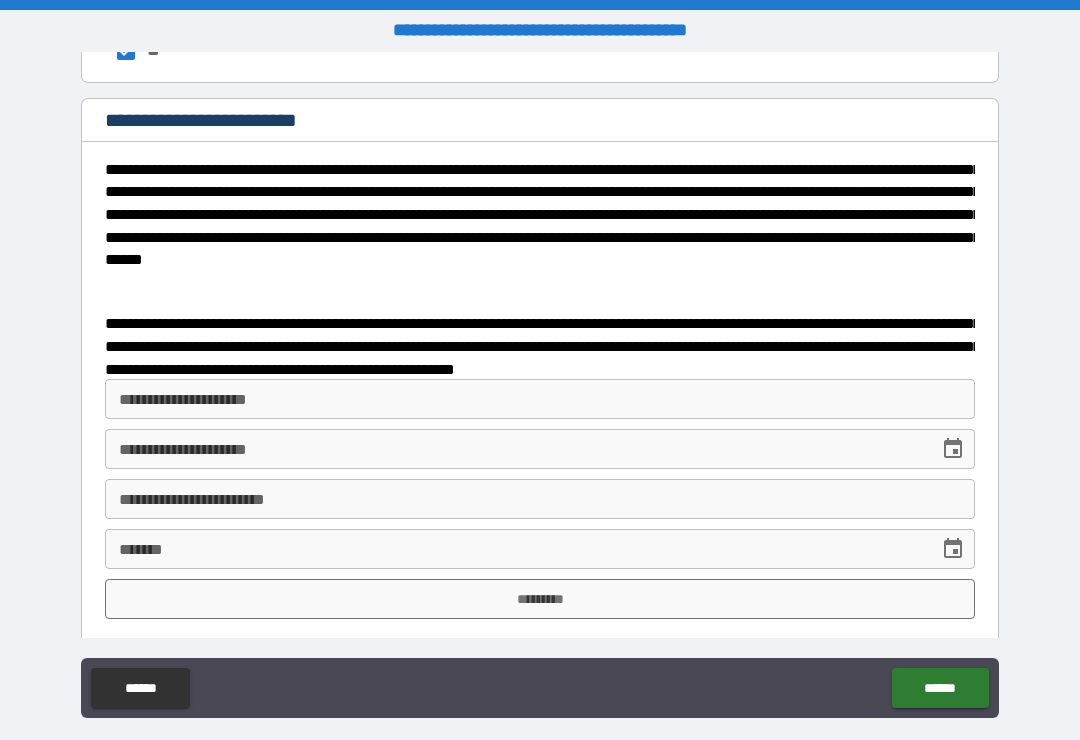 click on "**********" at bounding box center [540, 399] 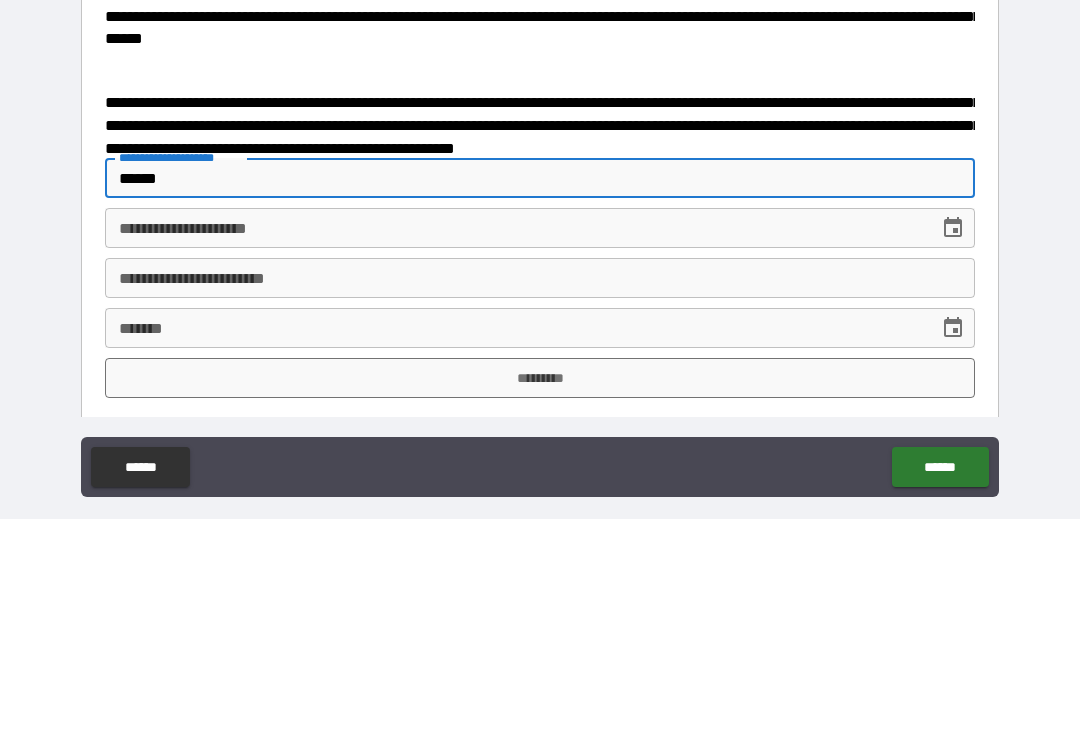 type on "******" 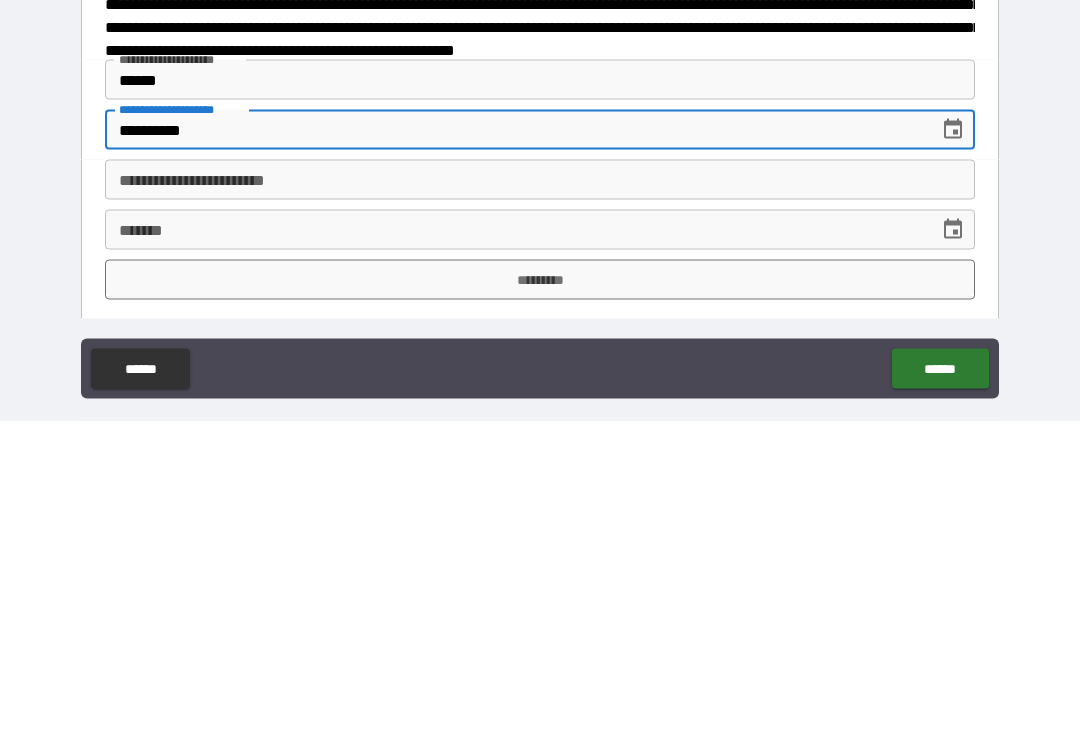 type on "**********" 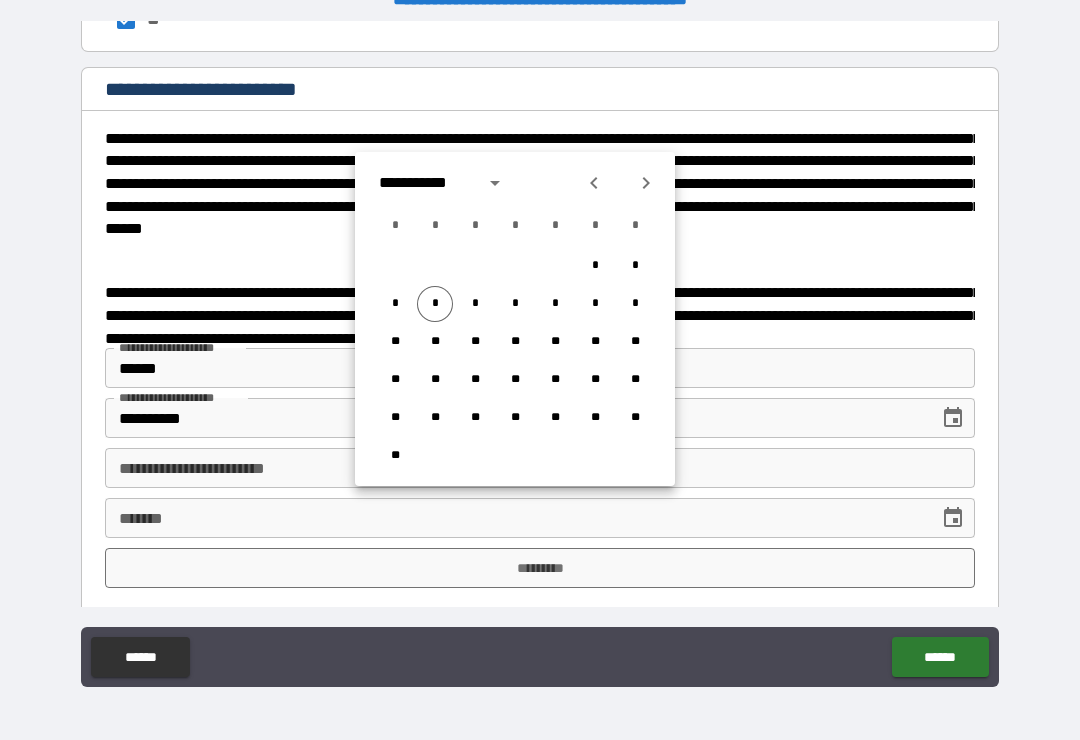 click on "*" at bounding box center [435, 304] 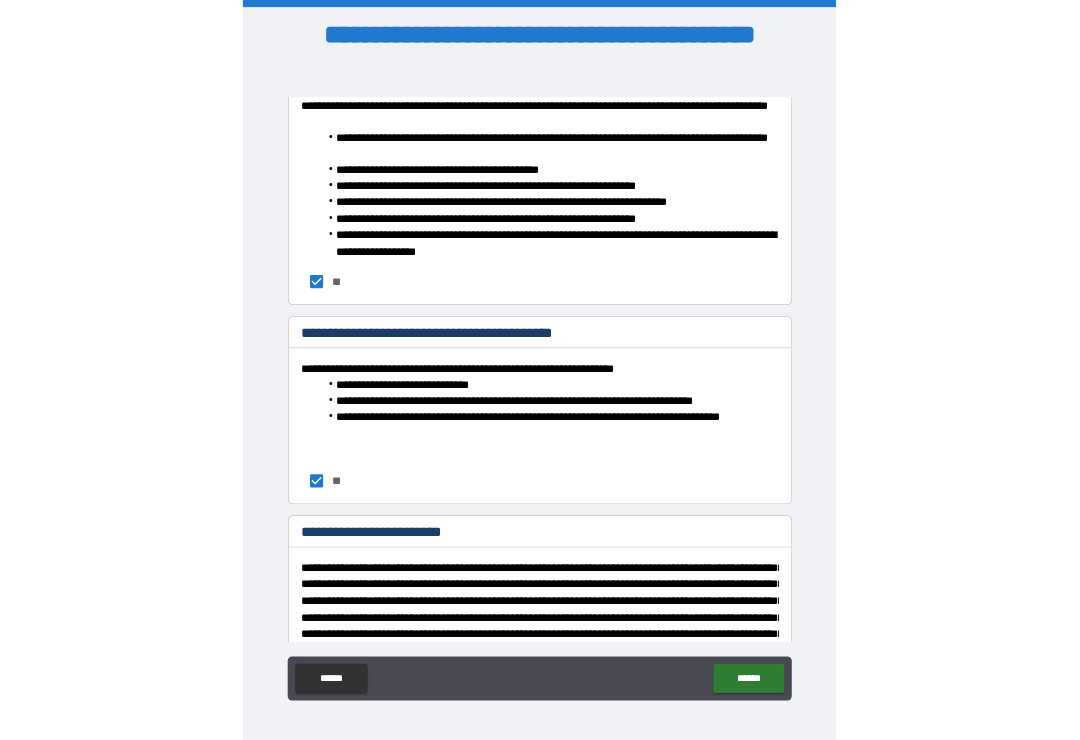 scroll, scrollTop: 31, scrollLeft: 0, axis: vertical 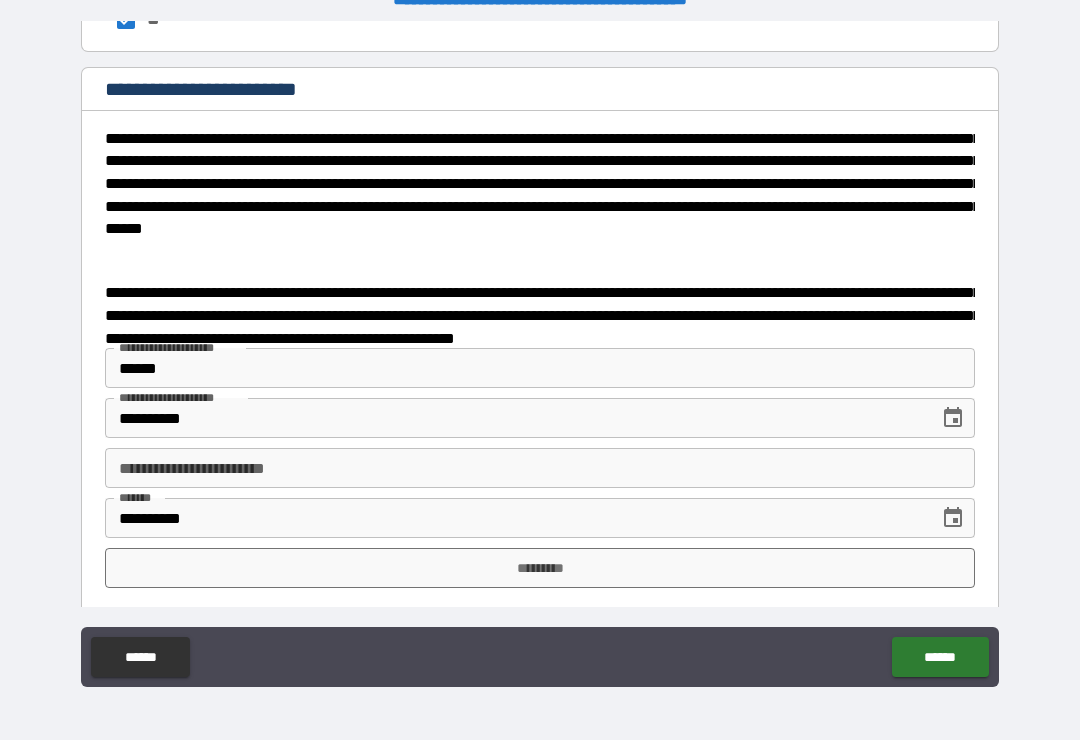 click on "*********" at bounding box center [540, 568] 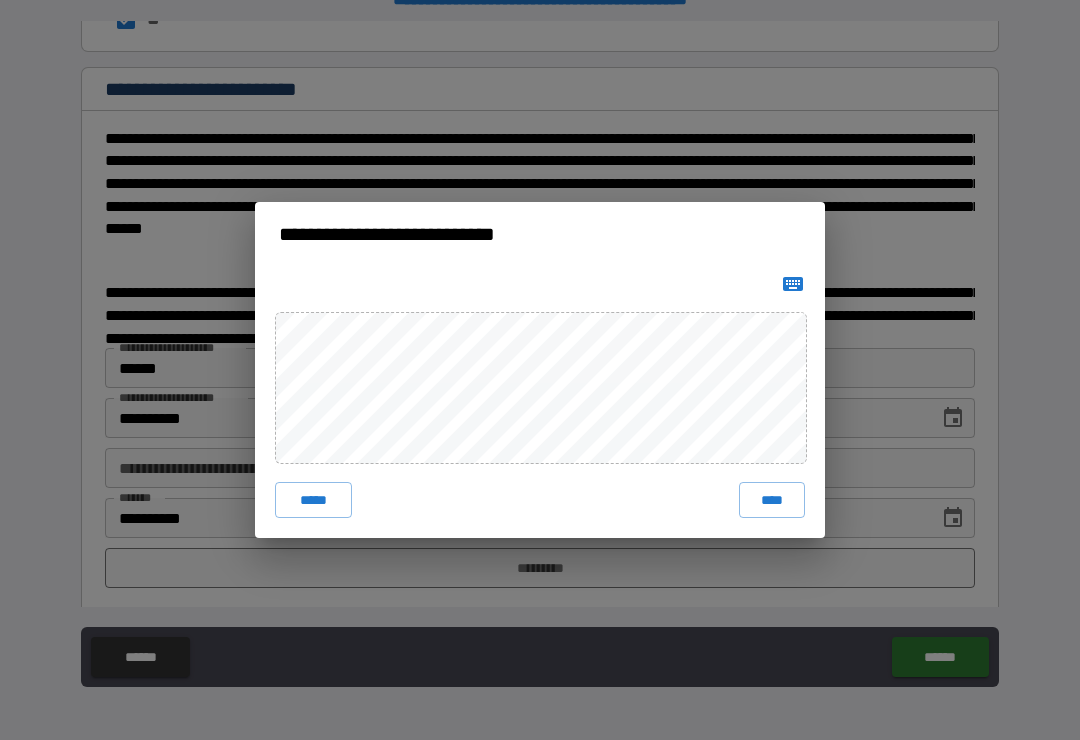 click on "****" at bounding box center (772, 500) 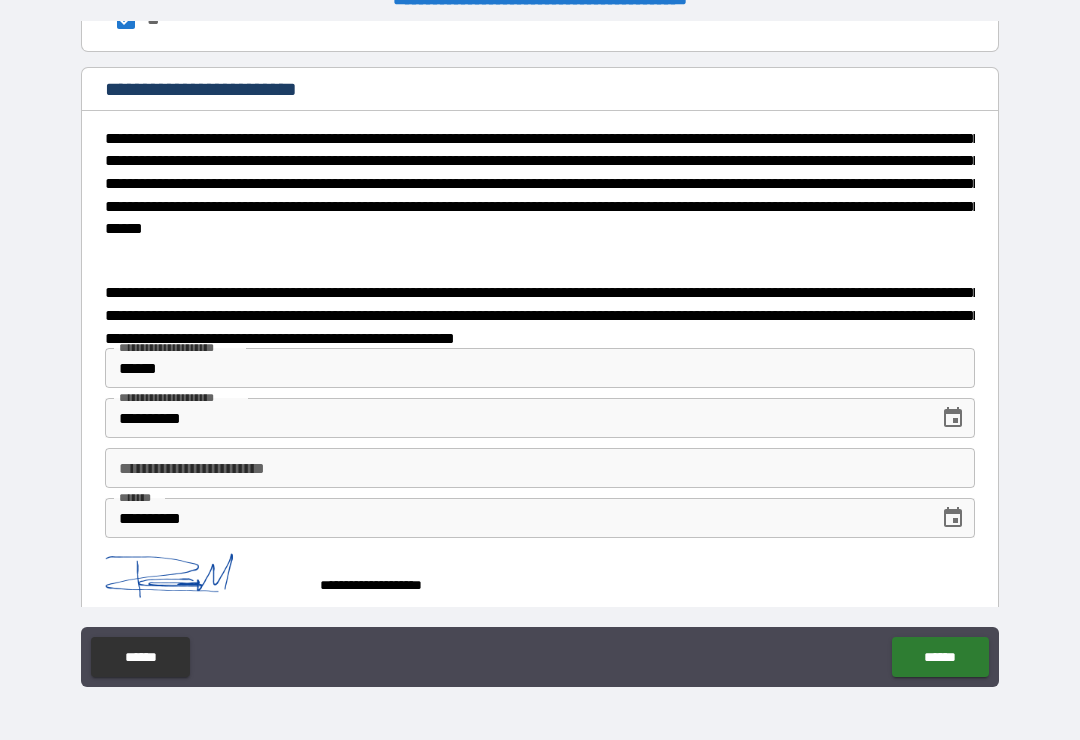 scroll, scrollTop: 3354, scrollLeft: 0, axis: vertical 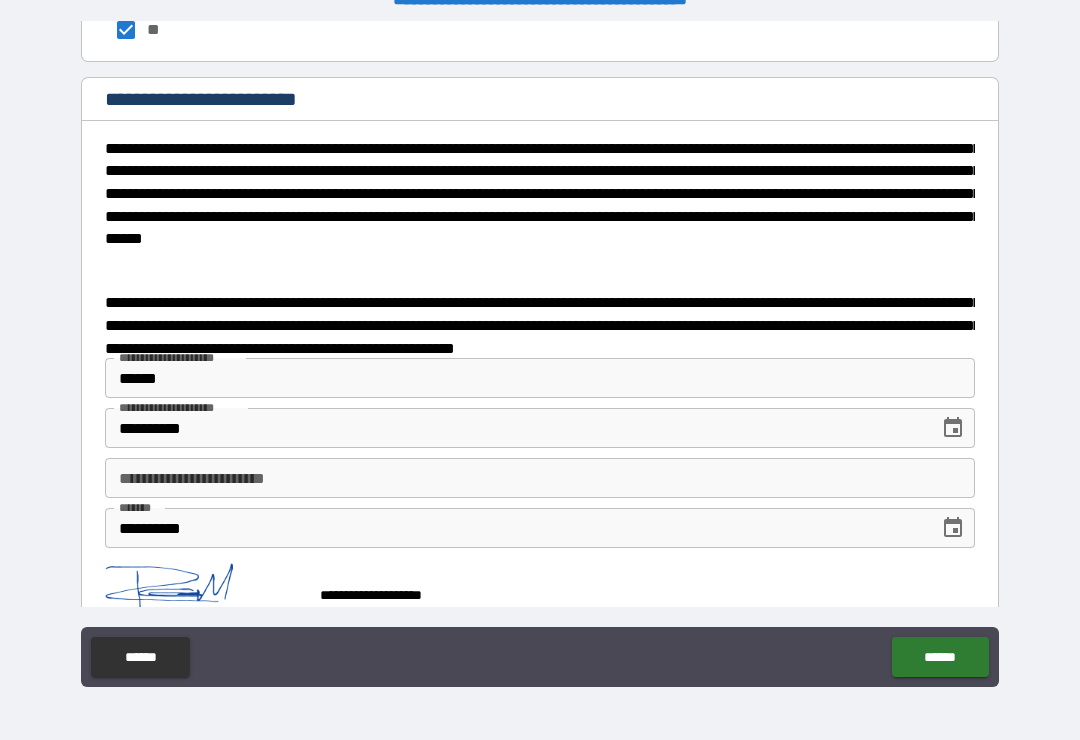 click on "******" at bounding box center (940, 657) 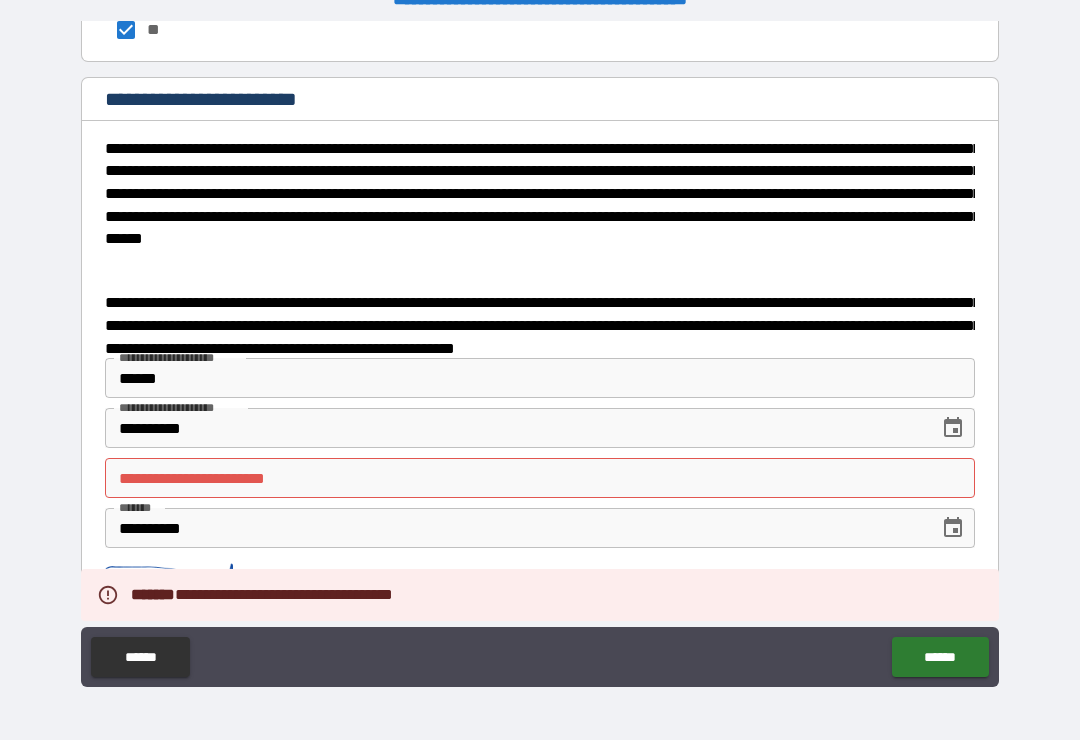 click on "**********" at bounding box center [540, 478] 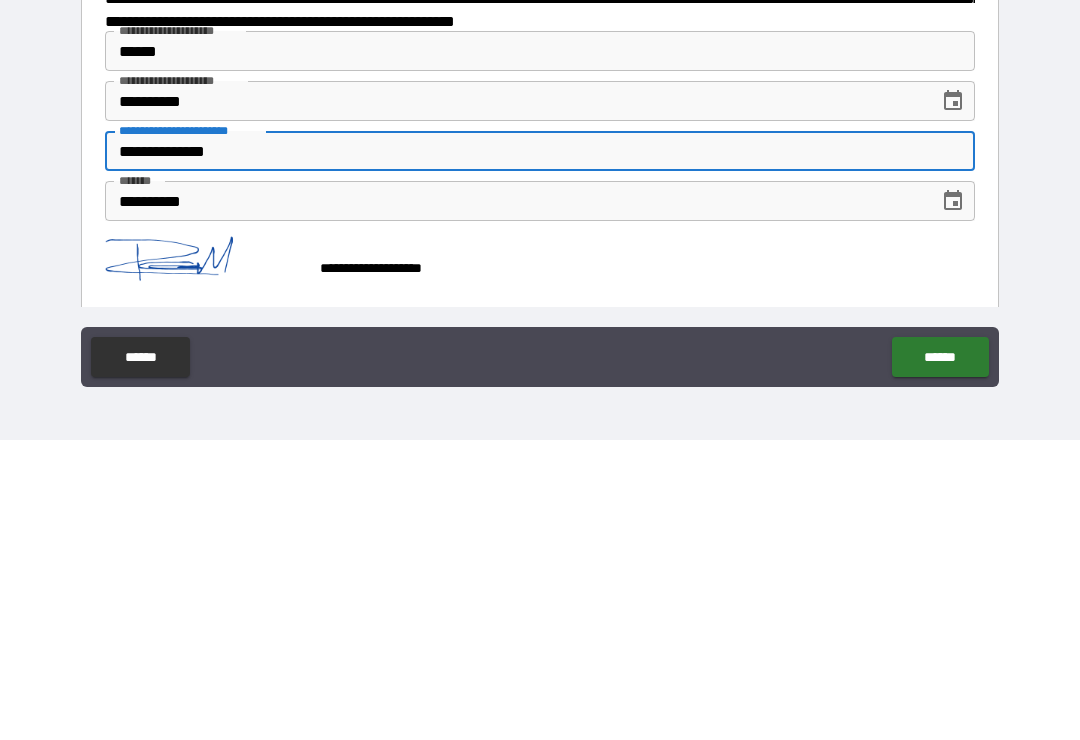 scroll, scrollTop: 3381, scrollLeft: 0, axis: vertical 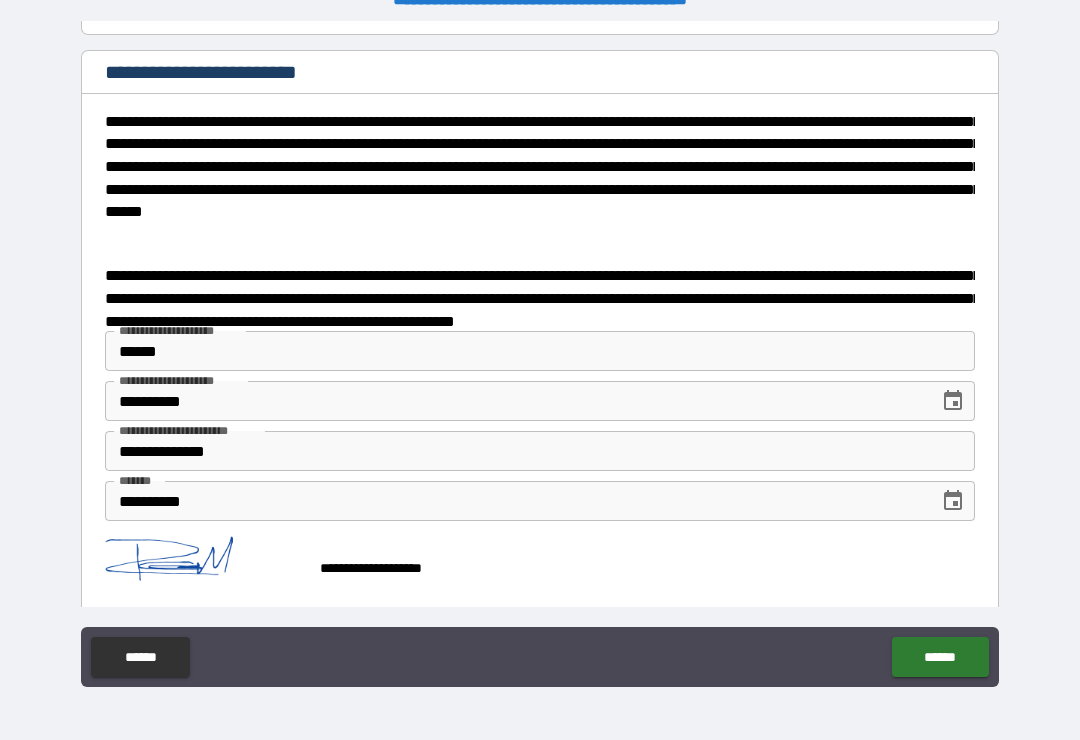 click on "******" at bounding box center [940, 657] 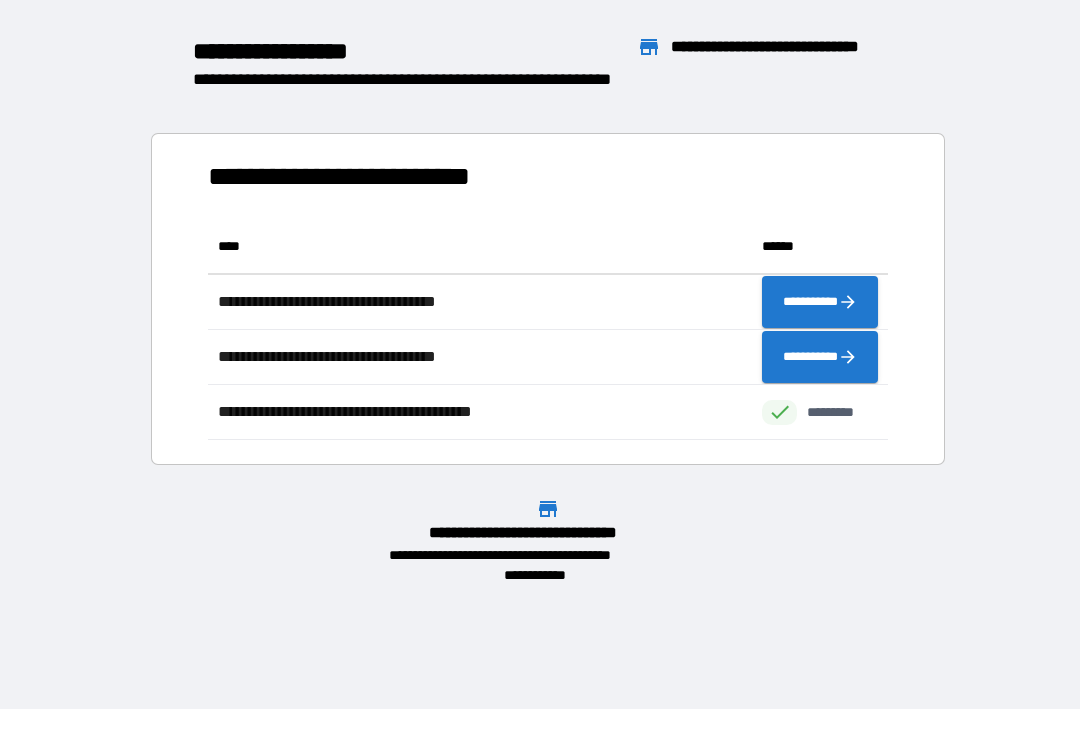 scroll, scrollTop: 1, scrollLeft: 1, axis: both 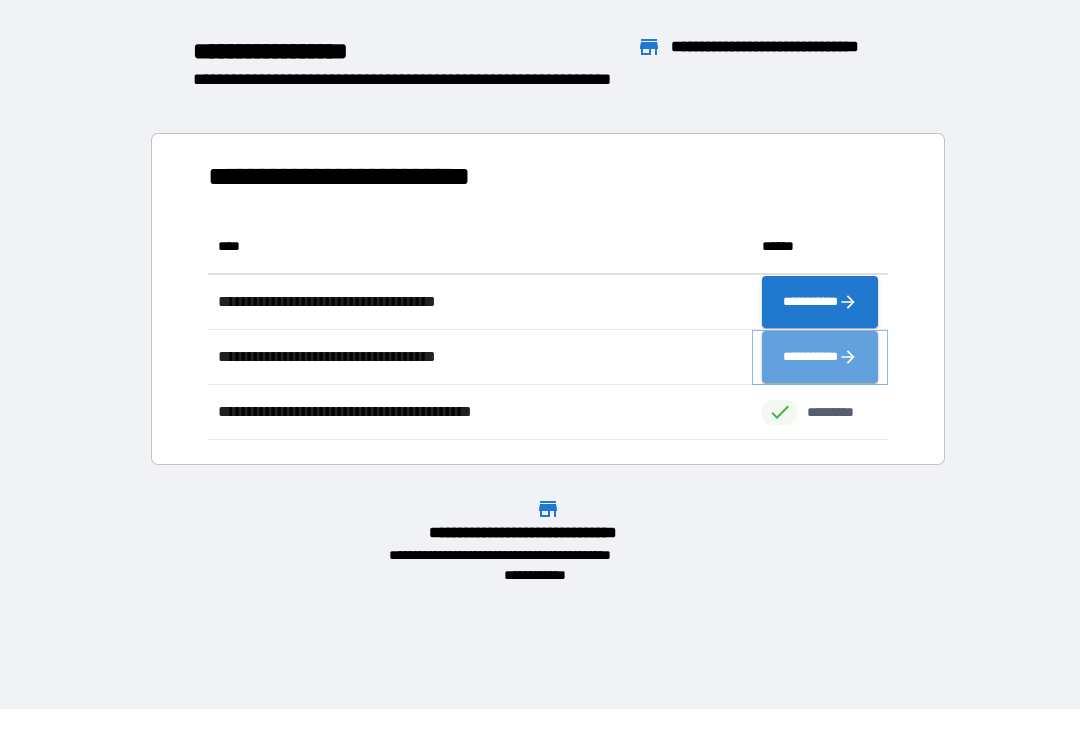 click on "**********" at bounding box center [820, 357] 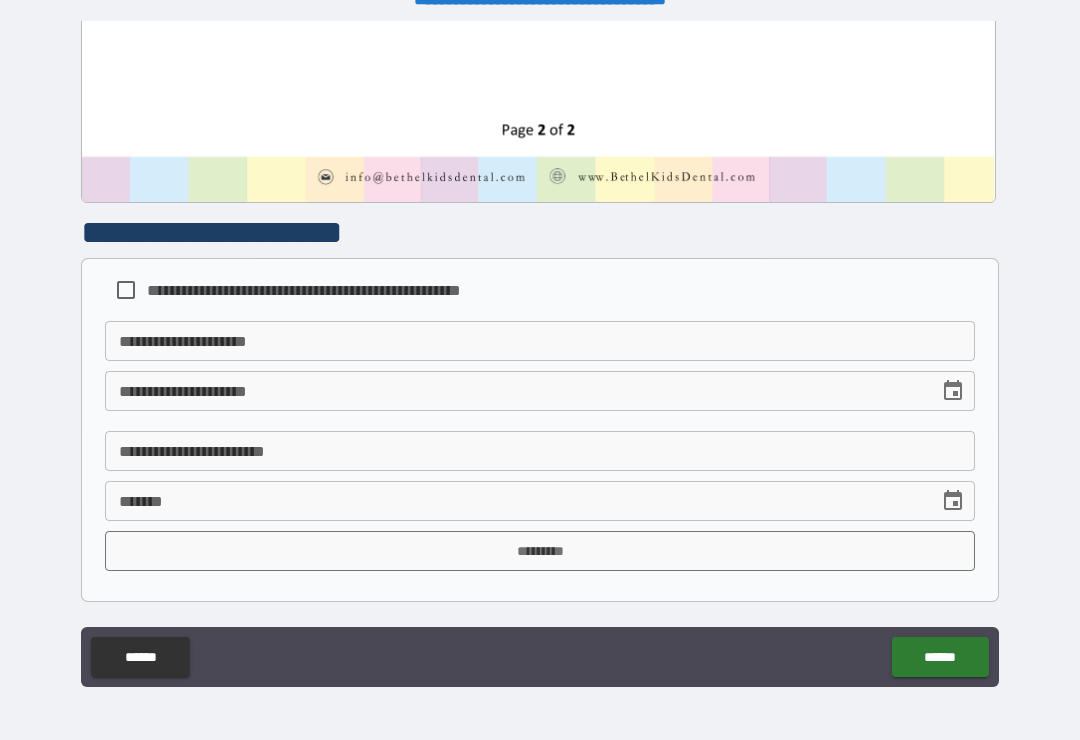 scroll, scrollTop: 2250, scrollLeft: 0, axis: vertical 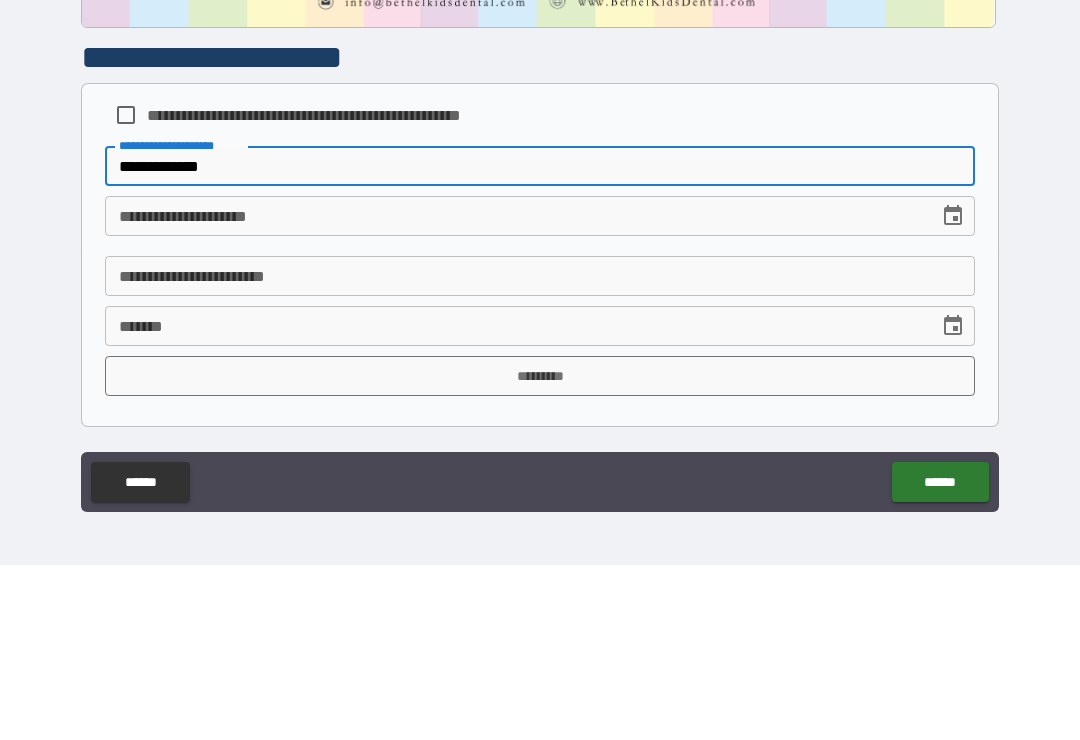 type on "**********" 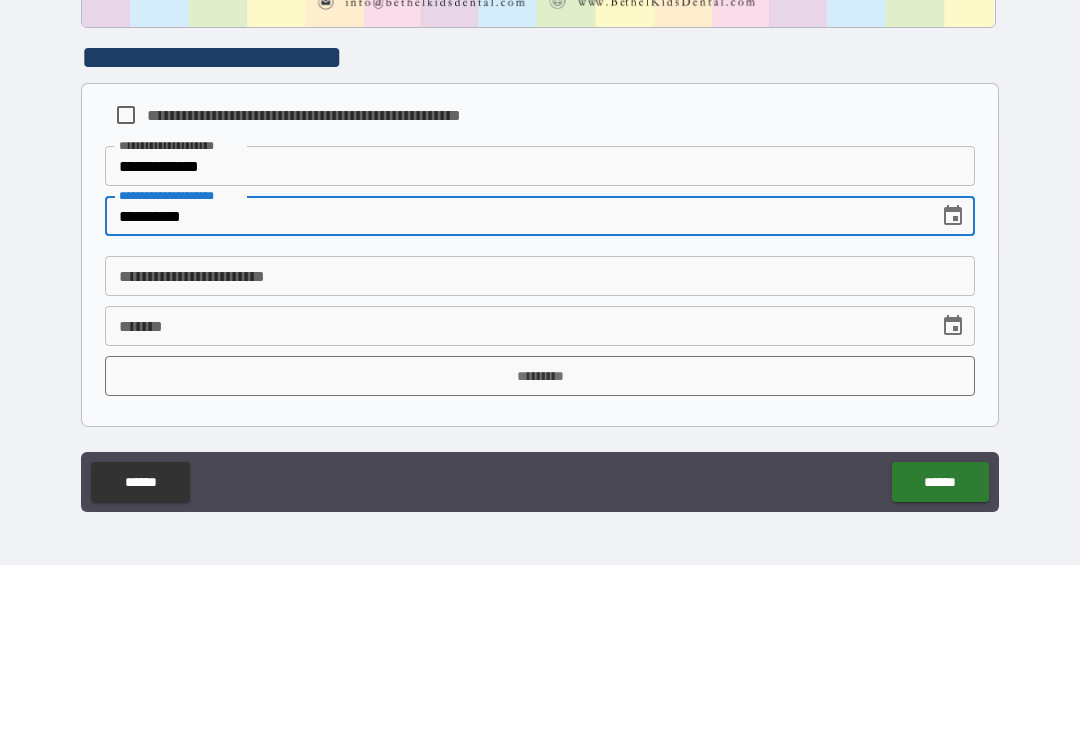 type on "**********" 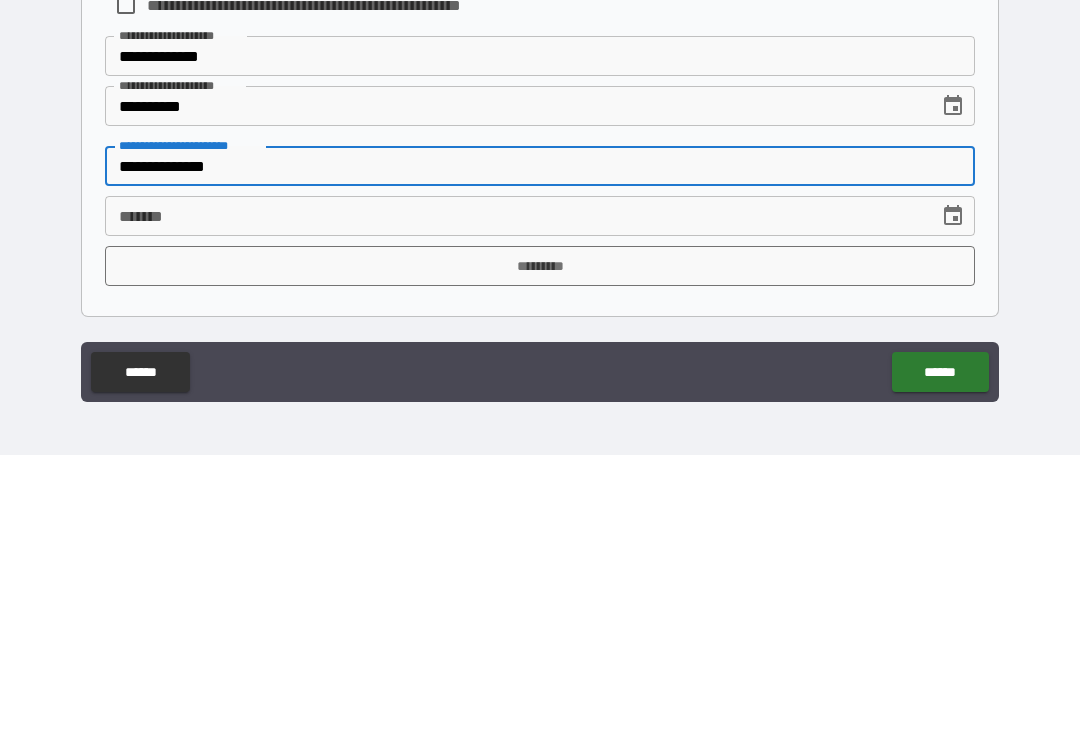 type on "**********" 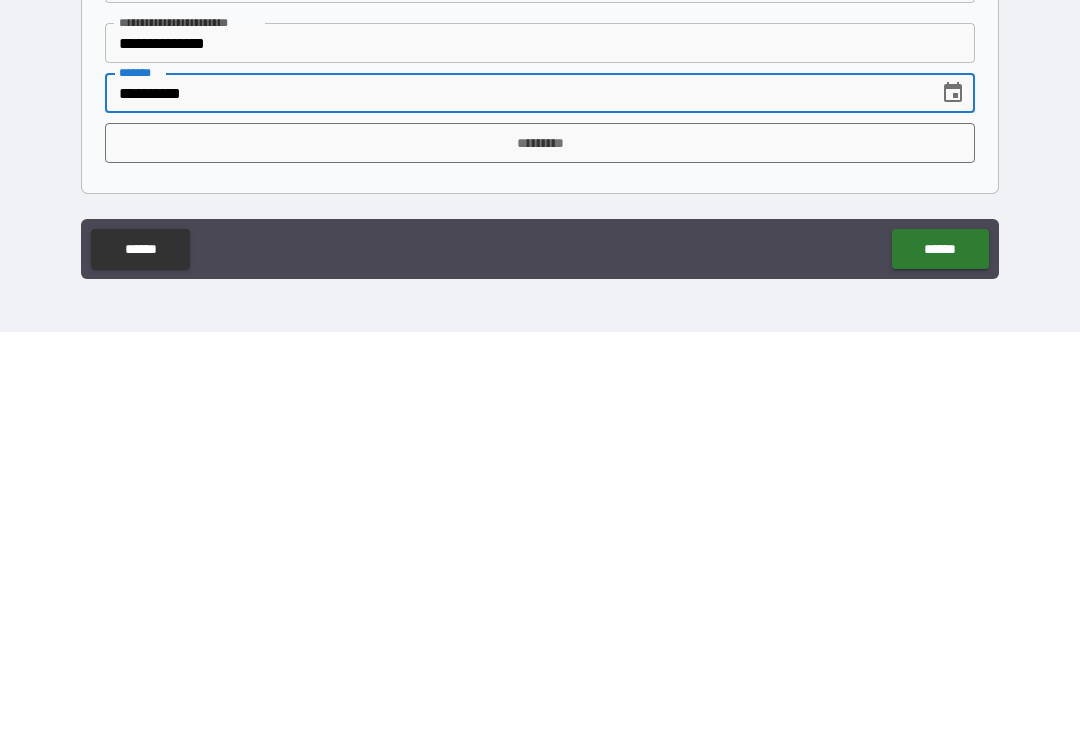 type on "**********" 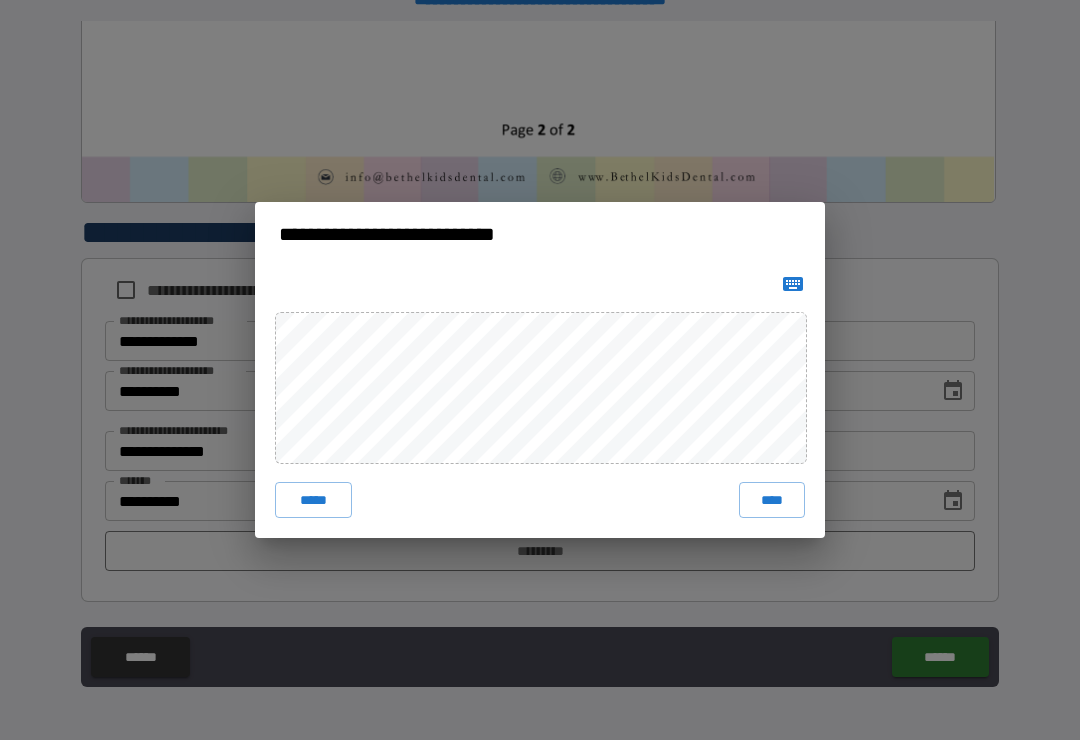 click on "****" at bounding box center [772, 500] 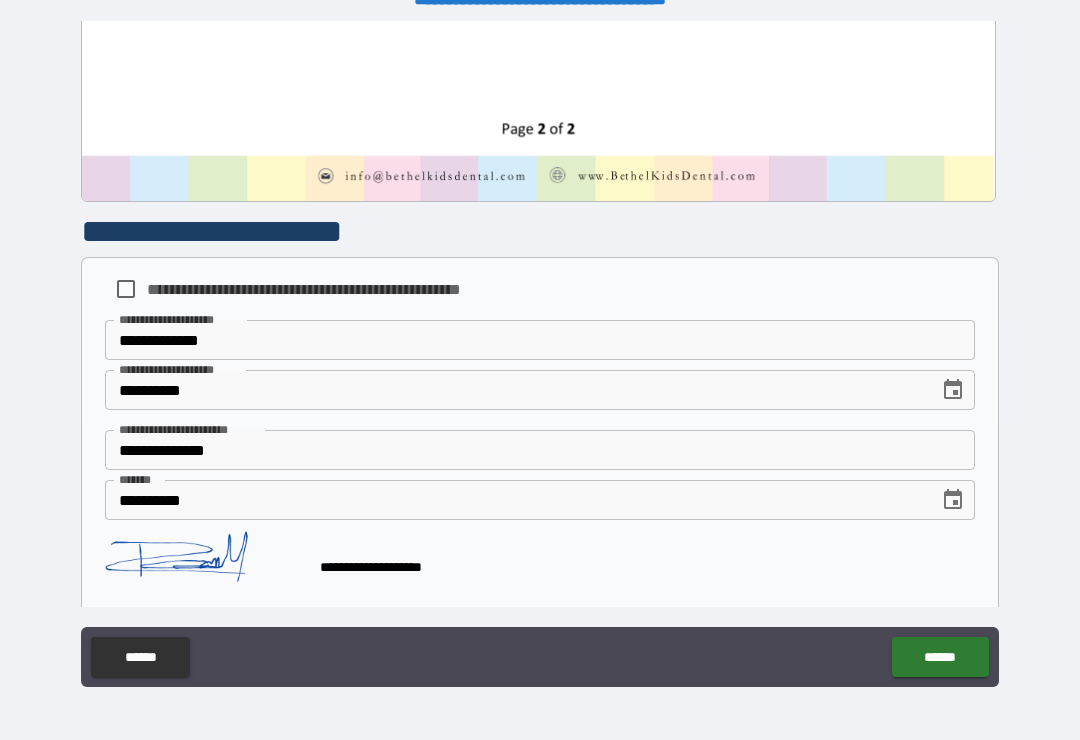 scroll, scrollTop: 2240, scrollLeft: 0, axis: vertical 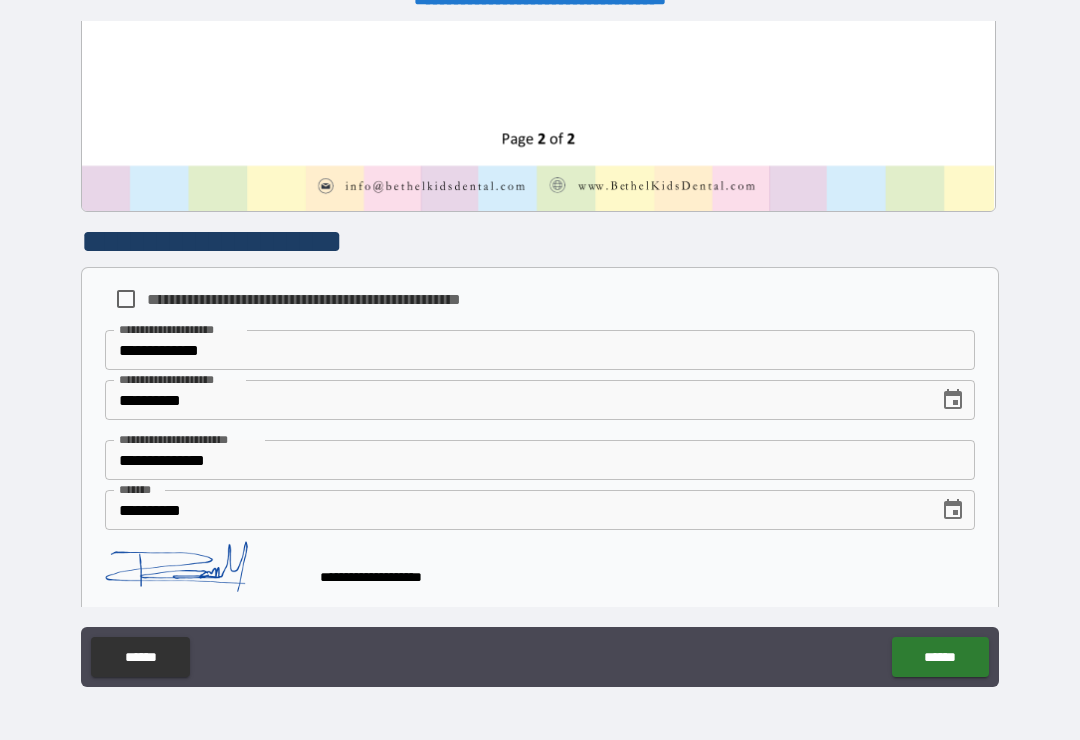 click on "******" at bounding box center [940, 657] 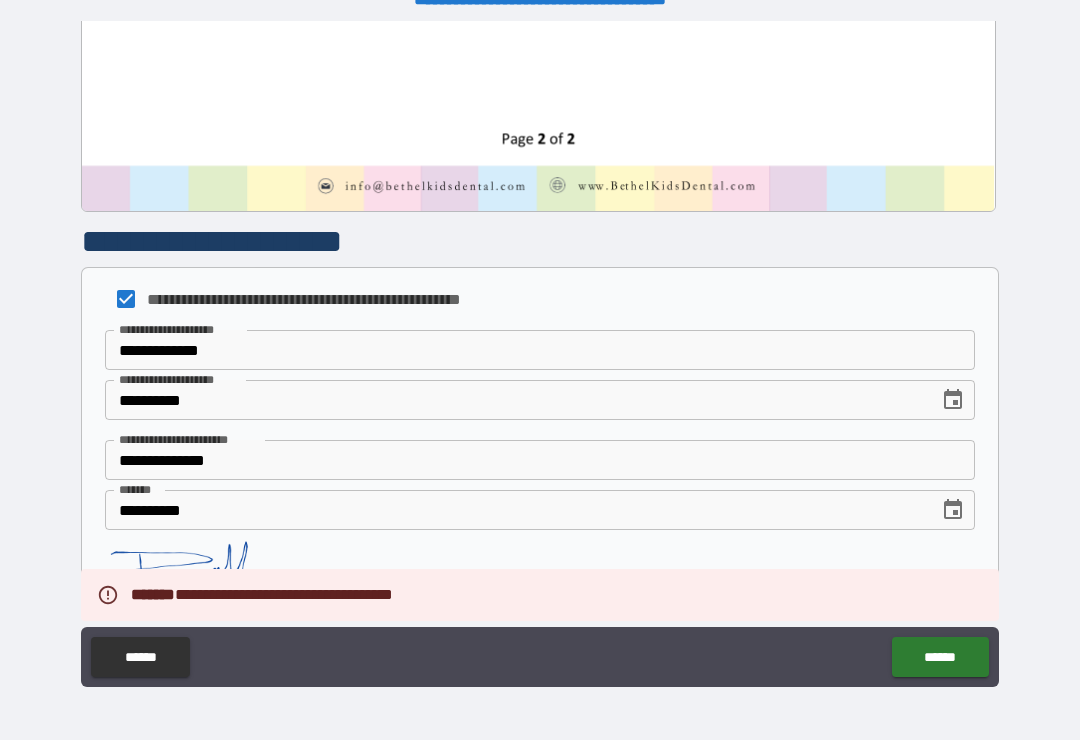 click on "******" at bounding box center [940, 657] 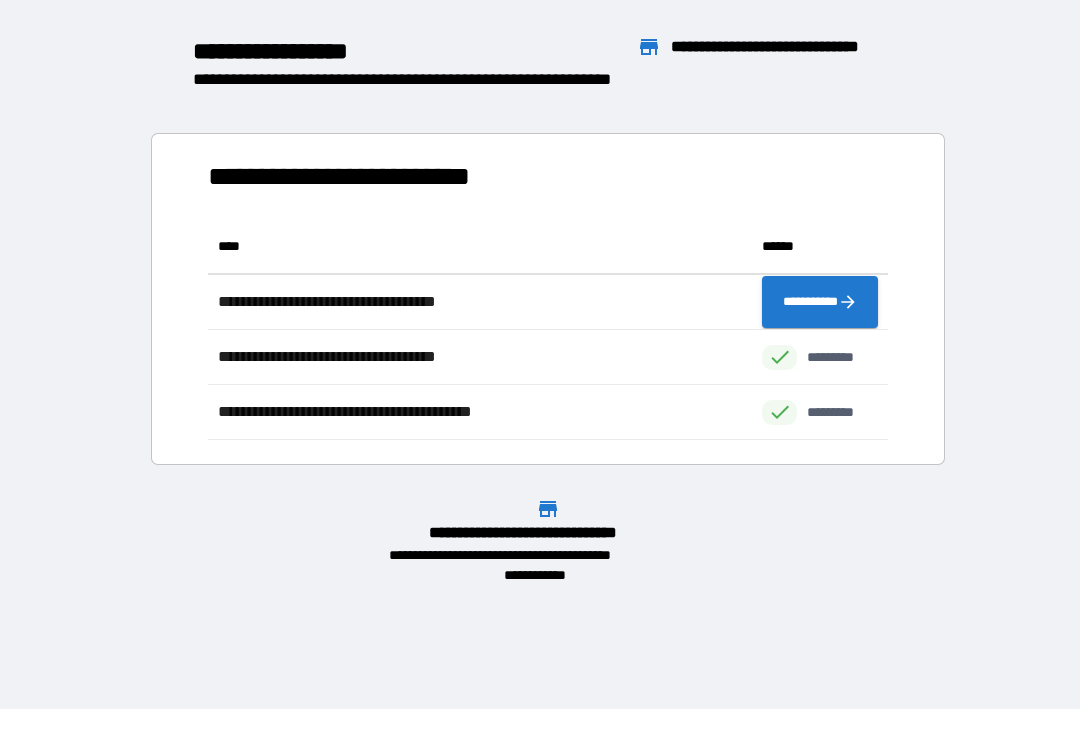 scroll, scrollTop: 1, scrollLeft: 1, axis: both 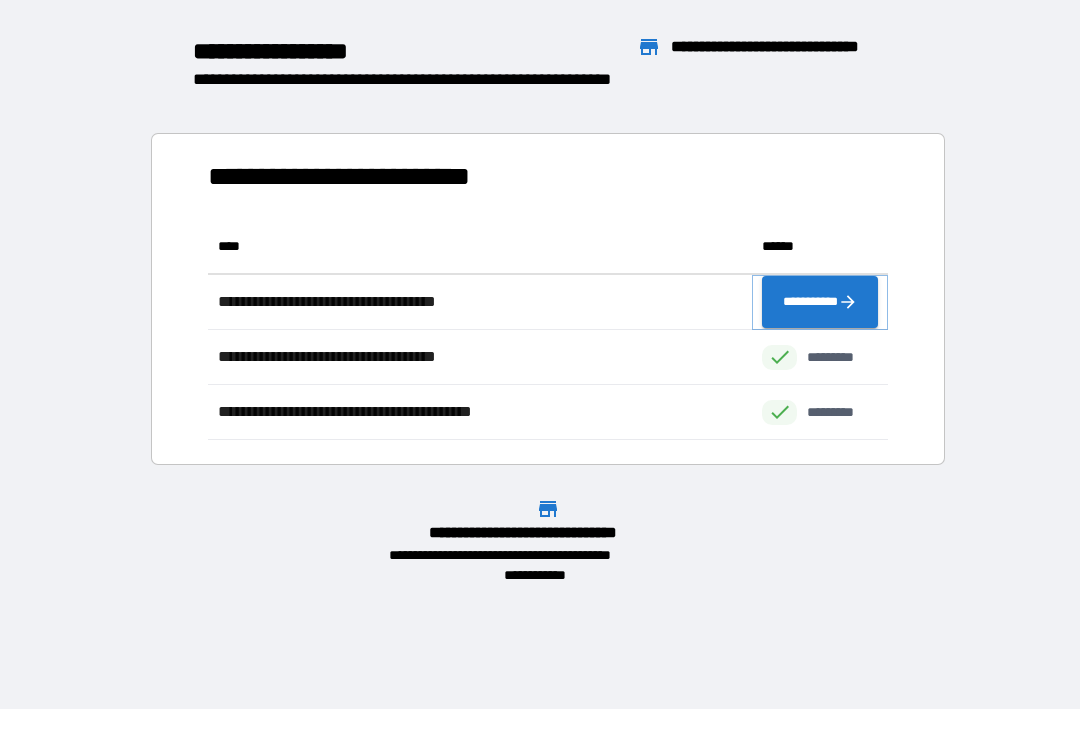 click on "**********" at bounding box center (820, 302) 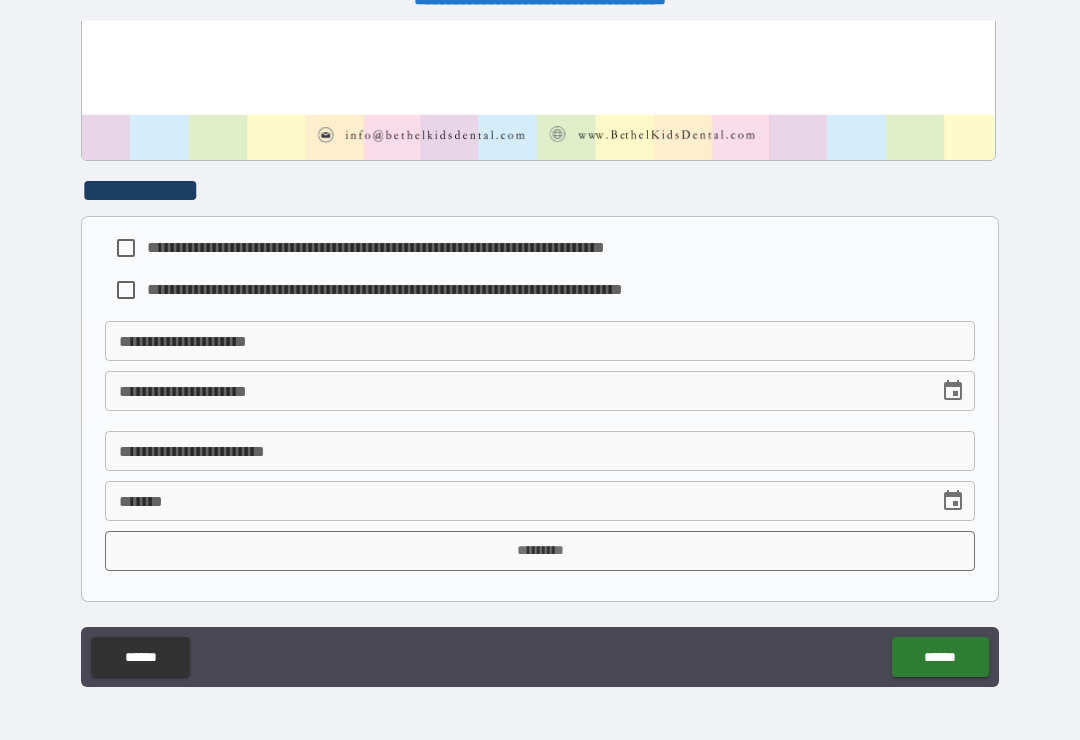 scroll, scrollTop: 1074, scrollLeft: 0, axis: vertical 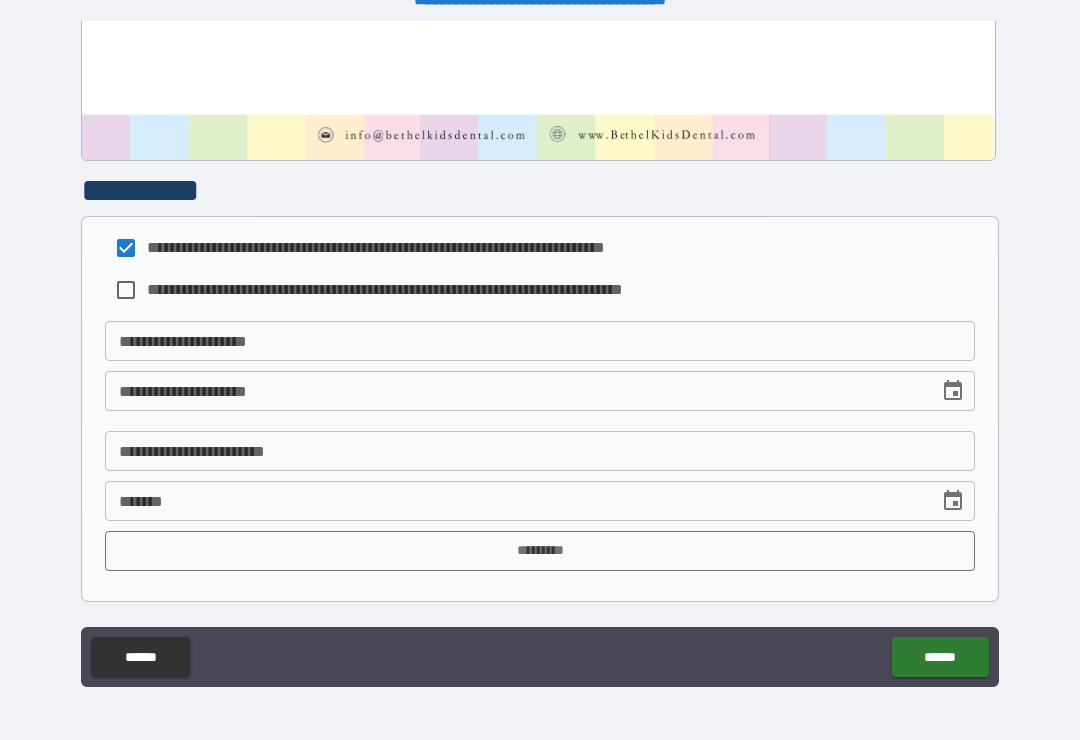 click on "**********" at bounding box center [540, 341] 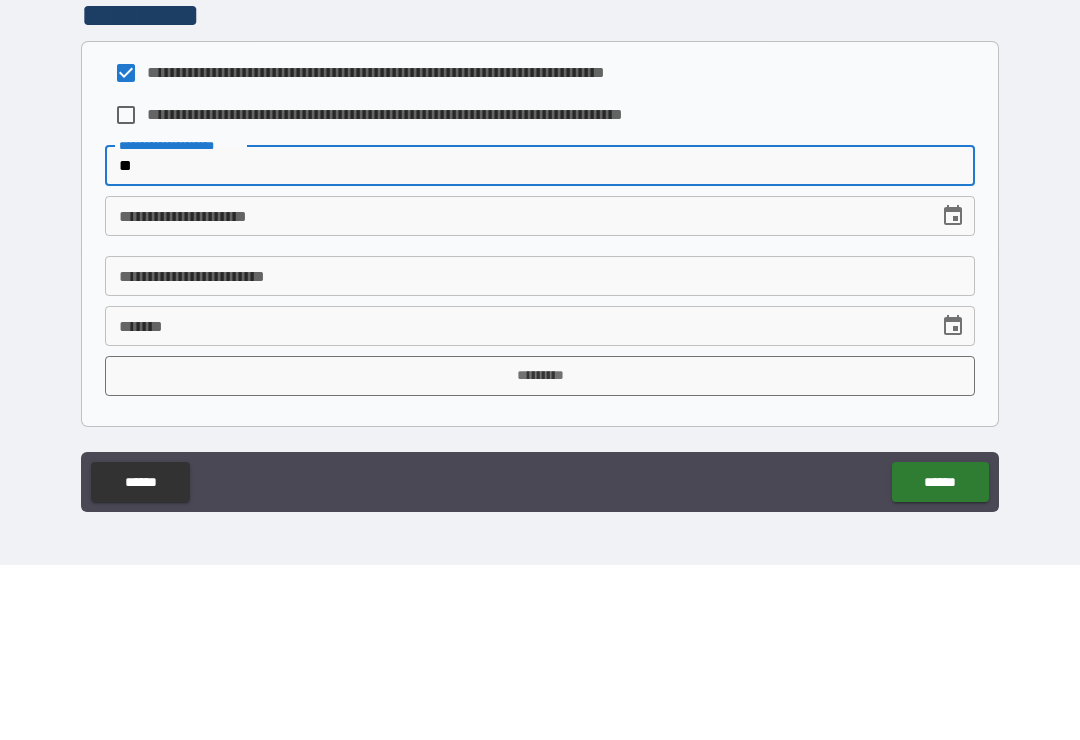 type on "*" 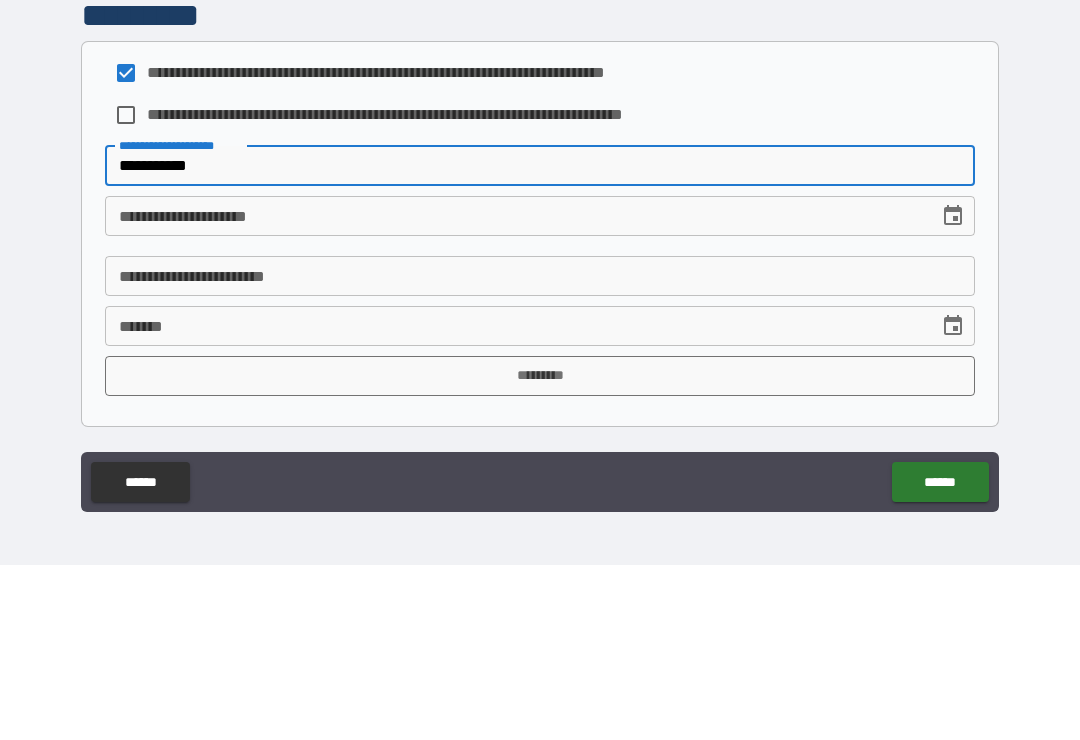 type on "**********" 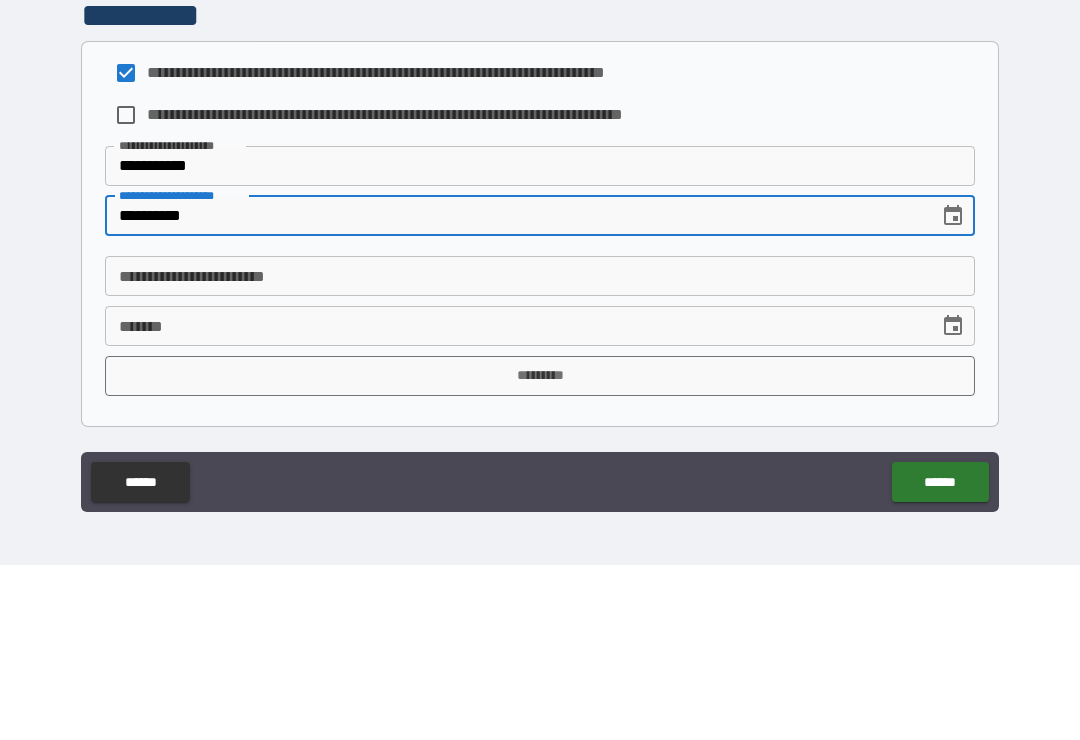 type on "**********" 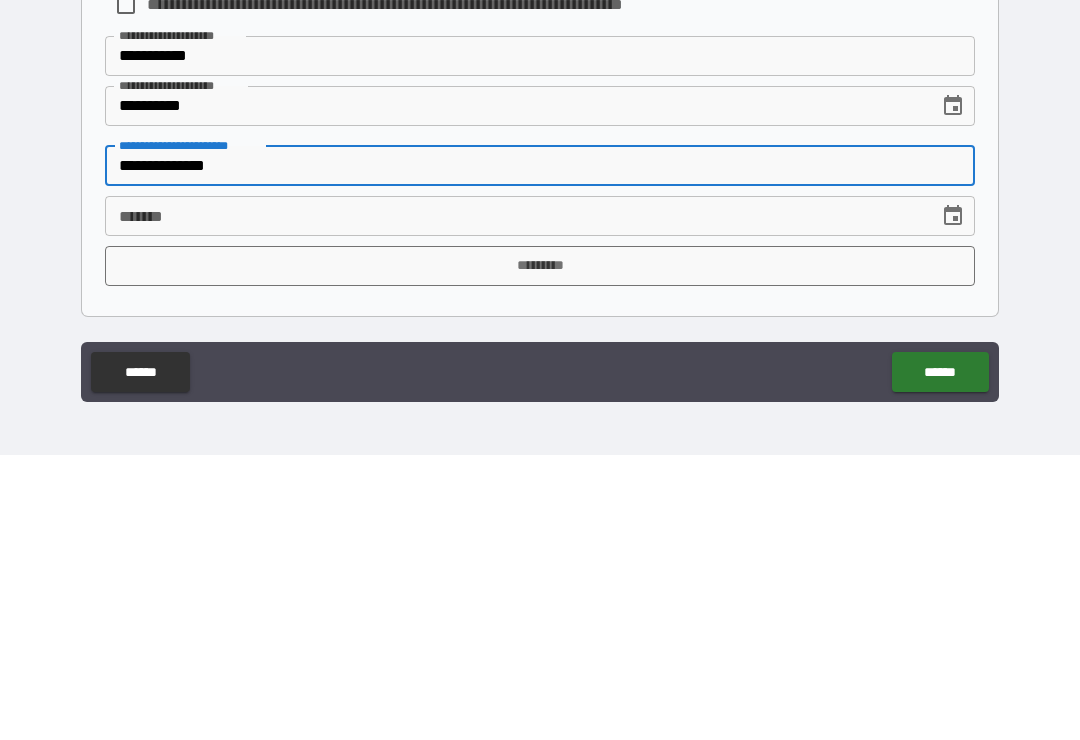 type on "**********" 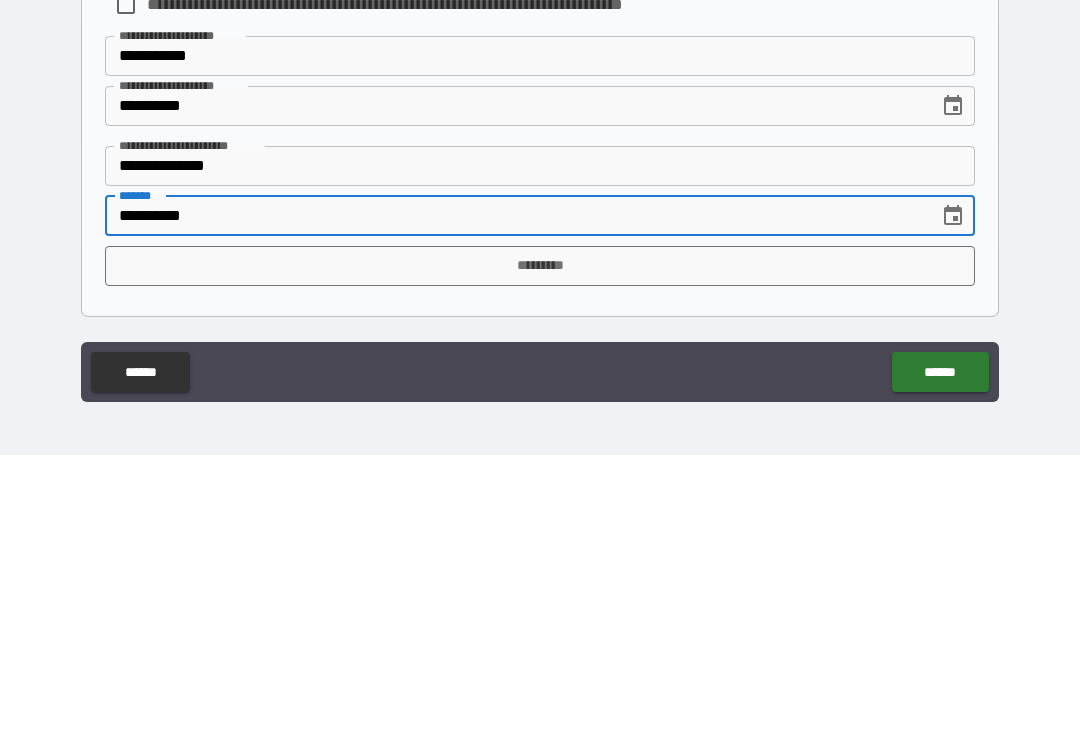 type on "**********" 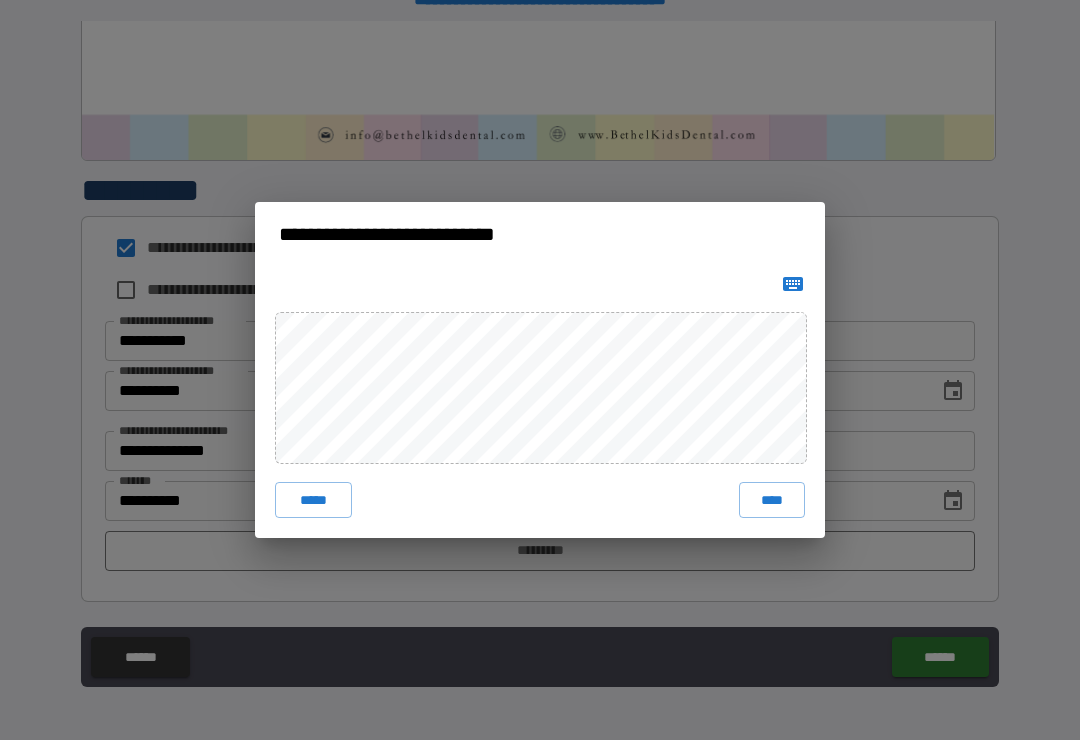 click on "****" at bounding box center [772, 500] 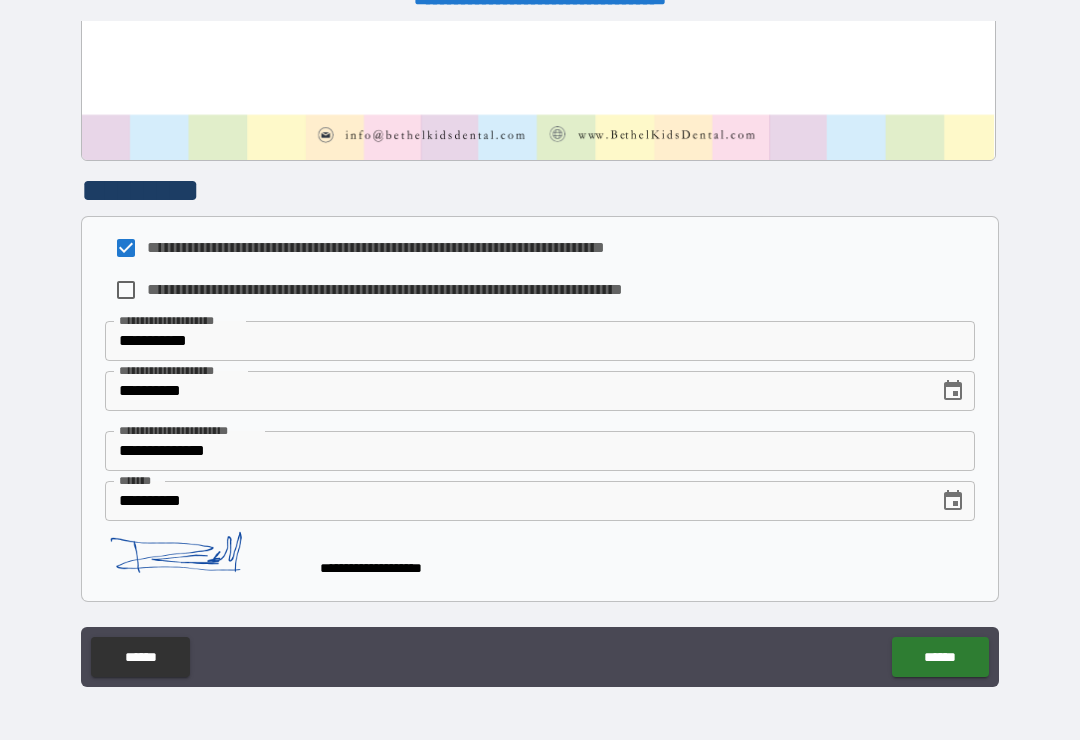 scroll, scrollTop: 1064, scrollLeft: 0, axis: vertical 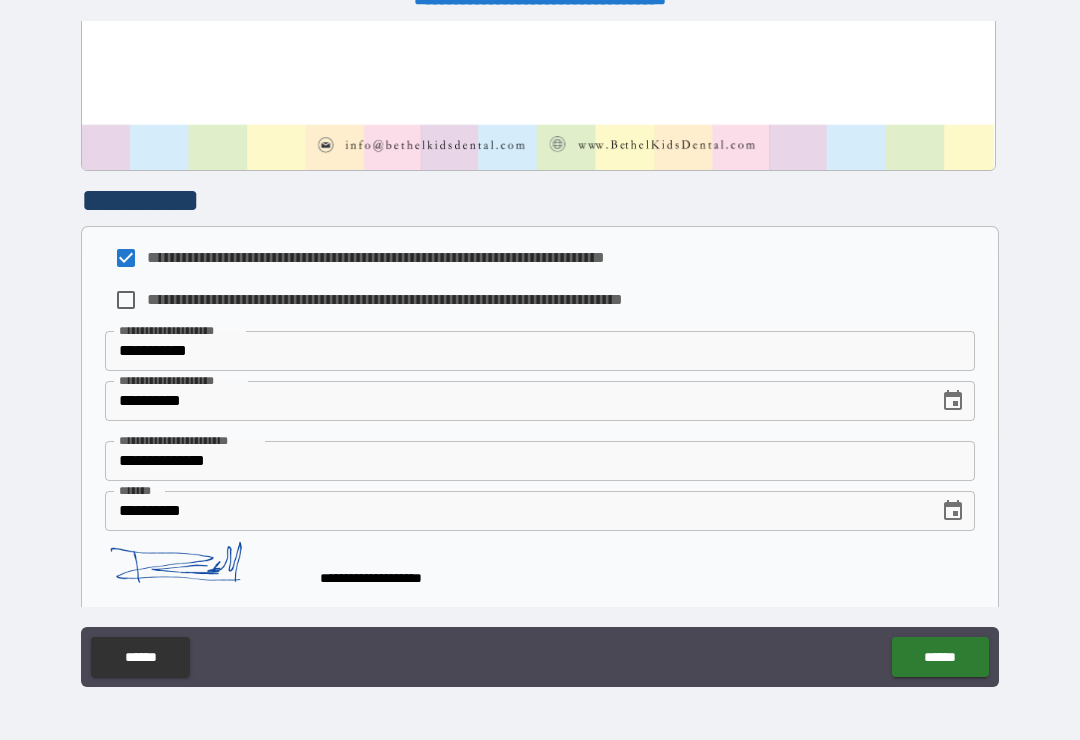 click on "******" at bounding box center [940, 657] 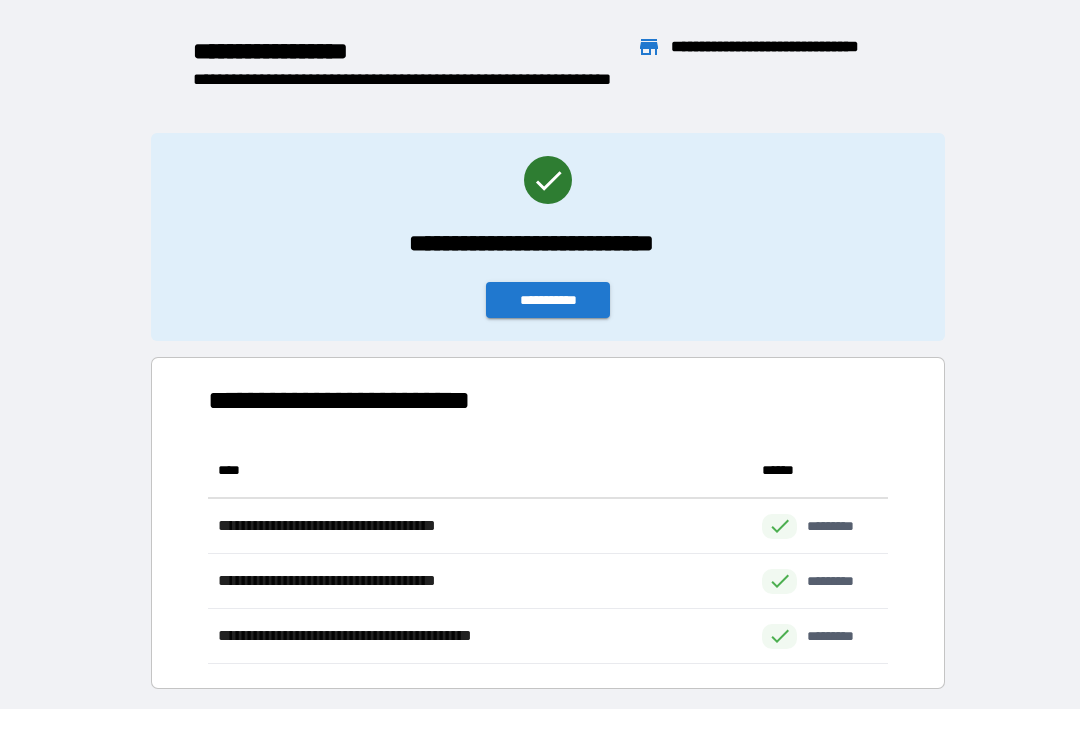 scroll, scrollTop: 1, scrollLeft: 1, axis: both 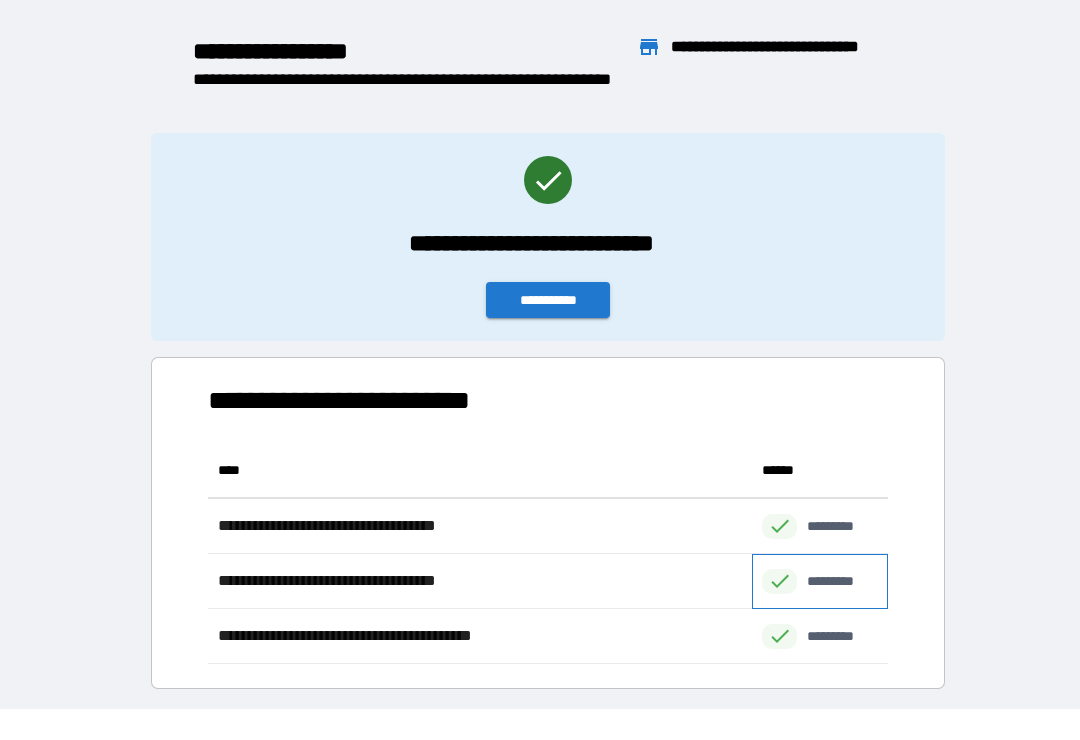 click on "*********" at bounding box center [841, 581] 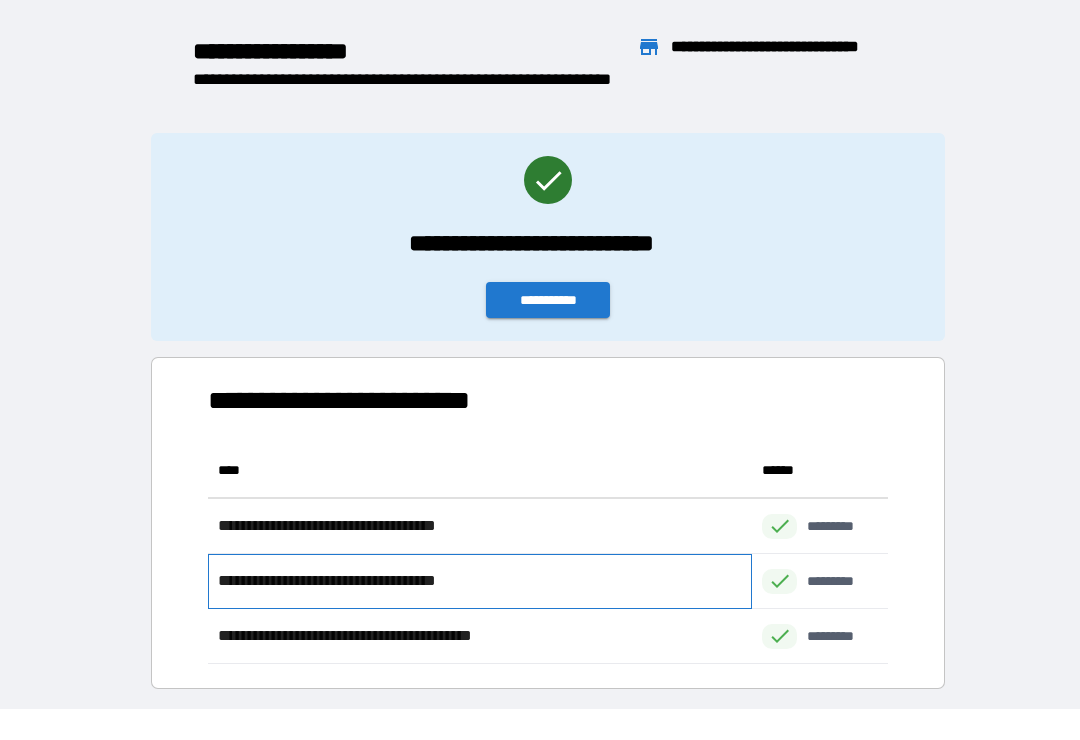 click on "**********" at bounding box center (480, 581) 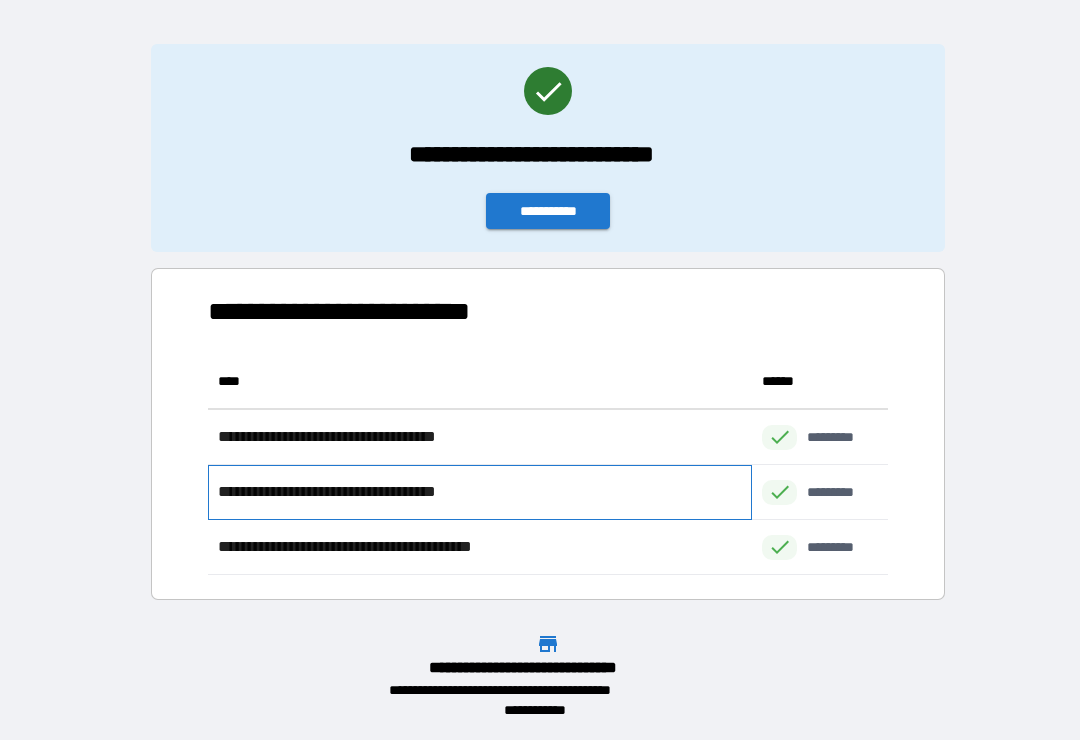 scroll, scrollTop: 89, scrollLeft: 0, axis: vertical 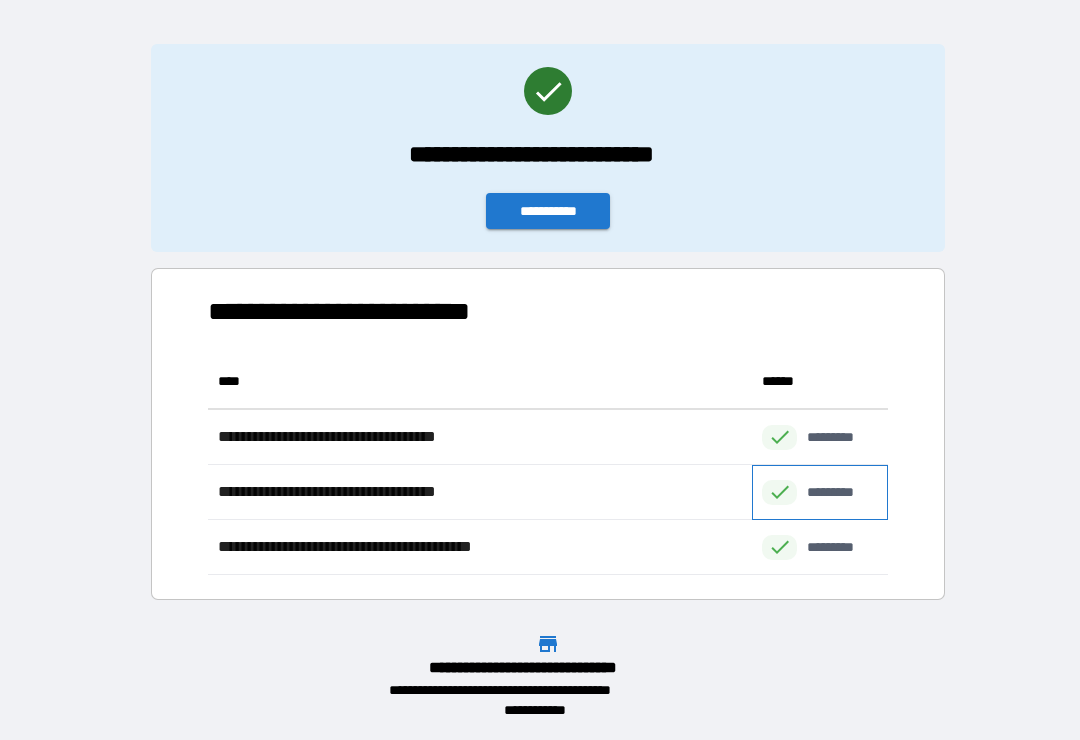click on "*********" at bounding box center [841, 492] 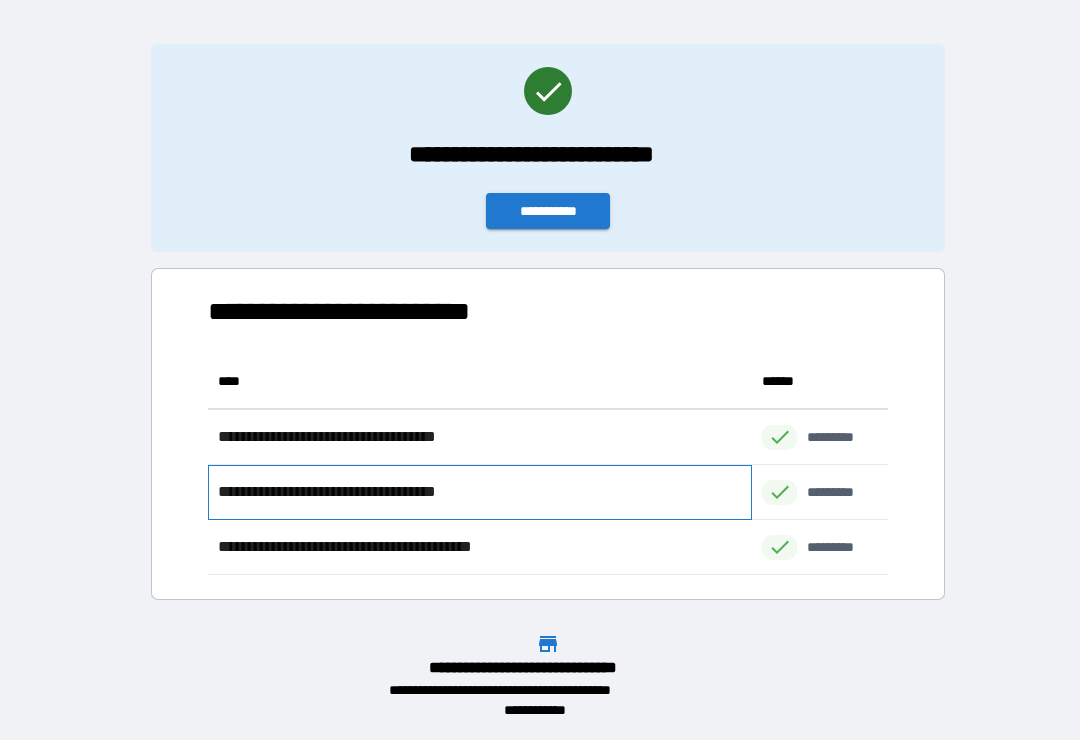 click on "**********" at bounding box center (354, 492) 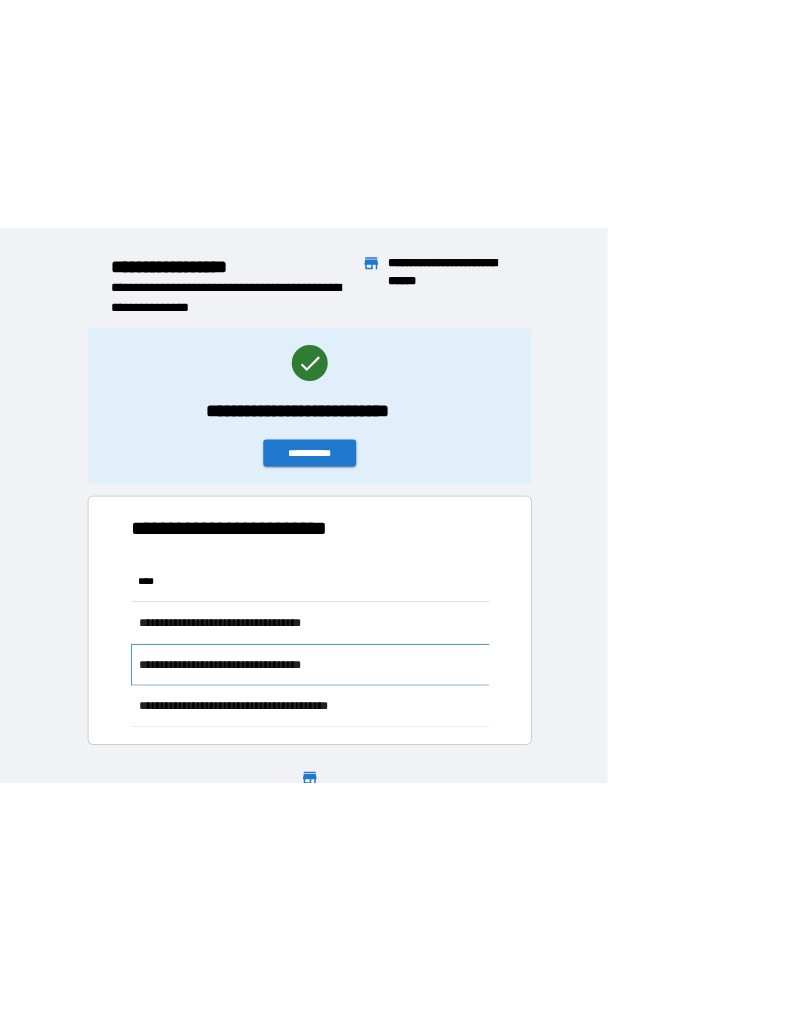 scroll, scrollTop: 0, scrollLeft: 0, axis: both 